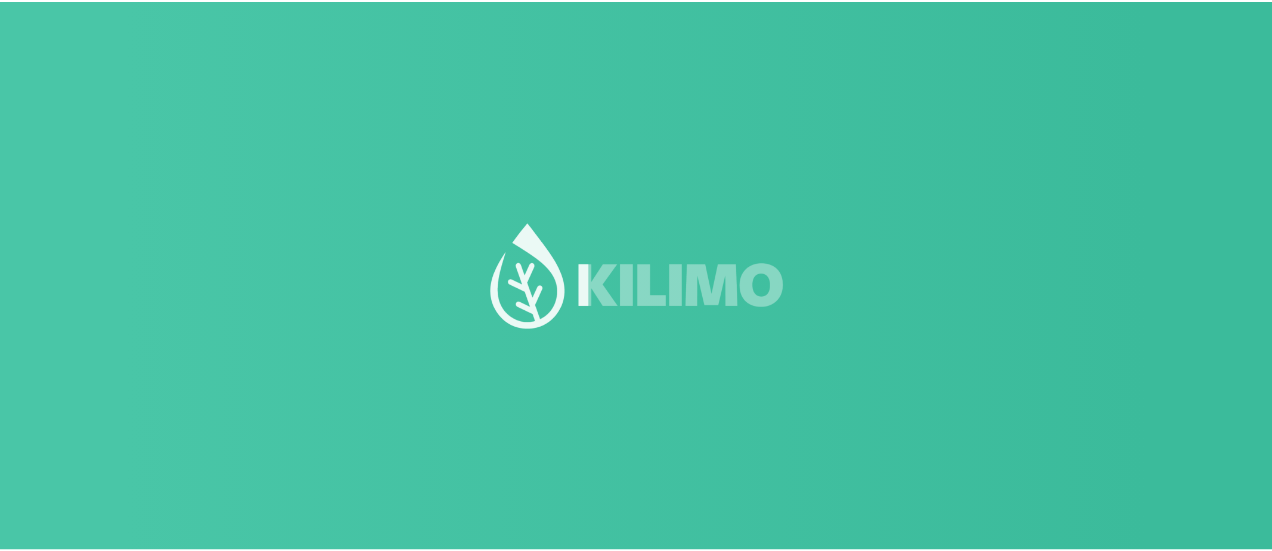 scroll, scrollTop: 0, scrollLeft: 0, axis: both 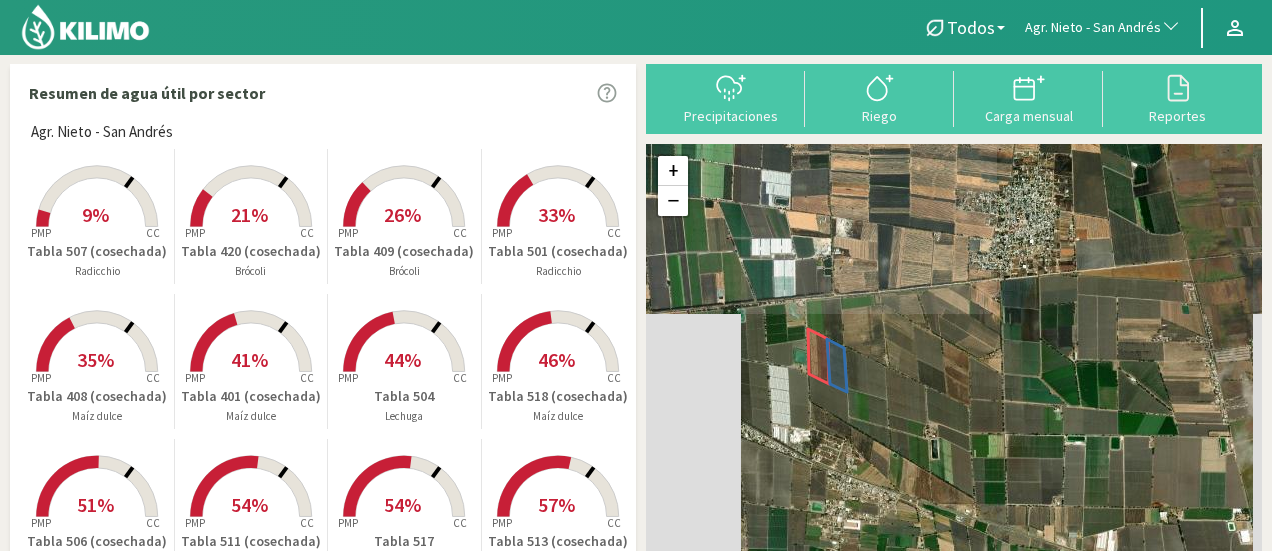 click on "Agr. Nieto - San Andrés" 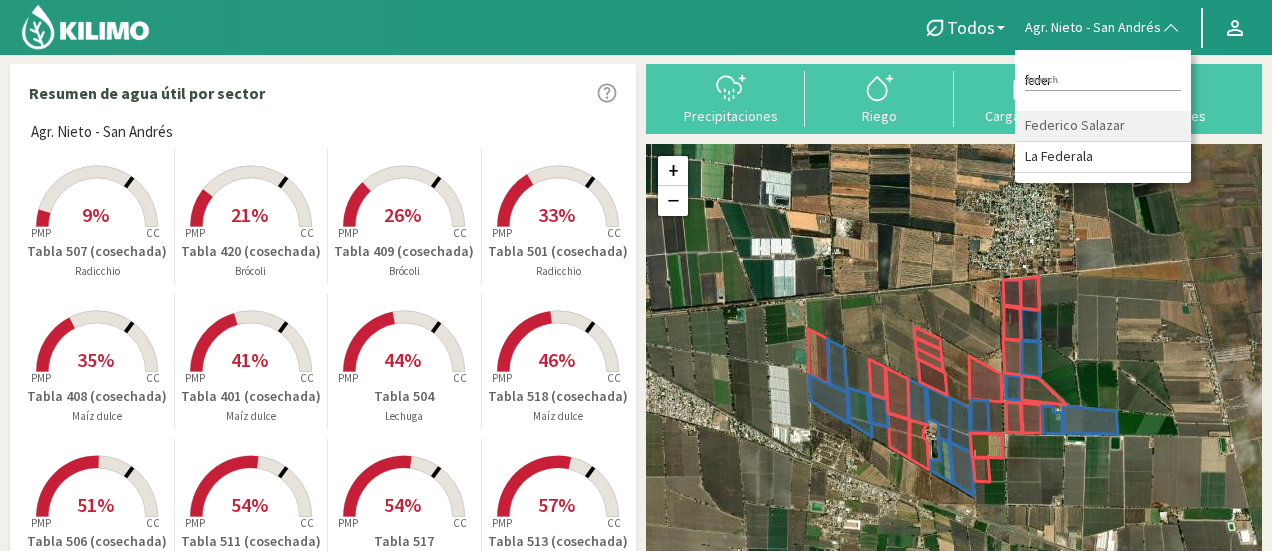 type on "feder" 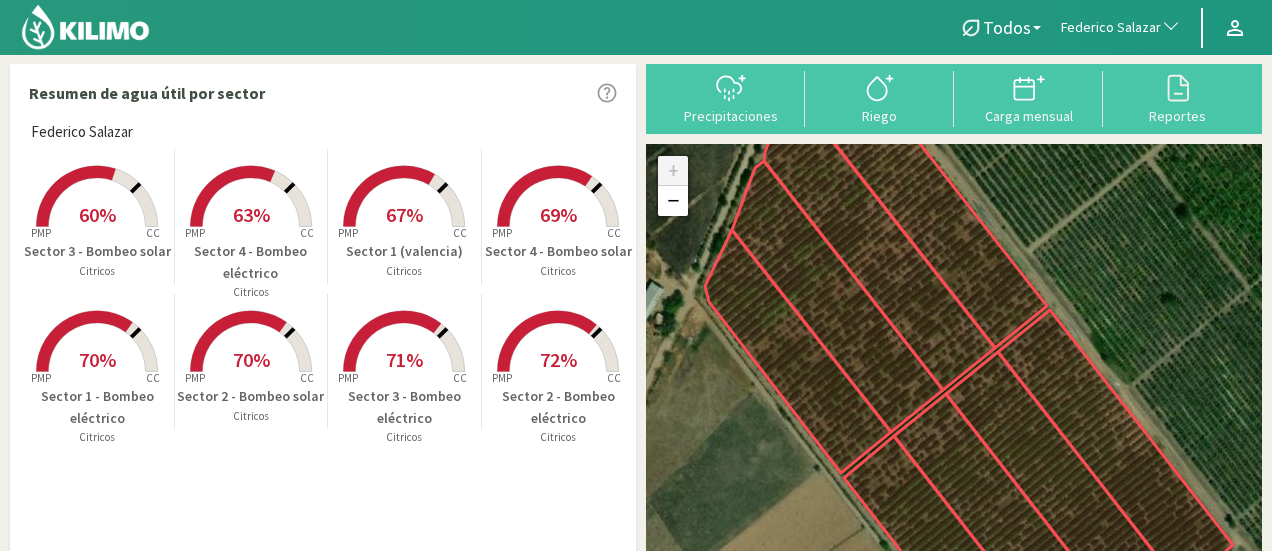 click on "67%" at bounding box center (404, 214) 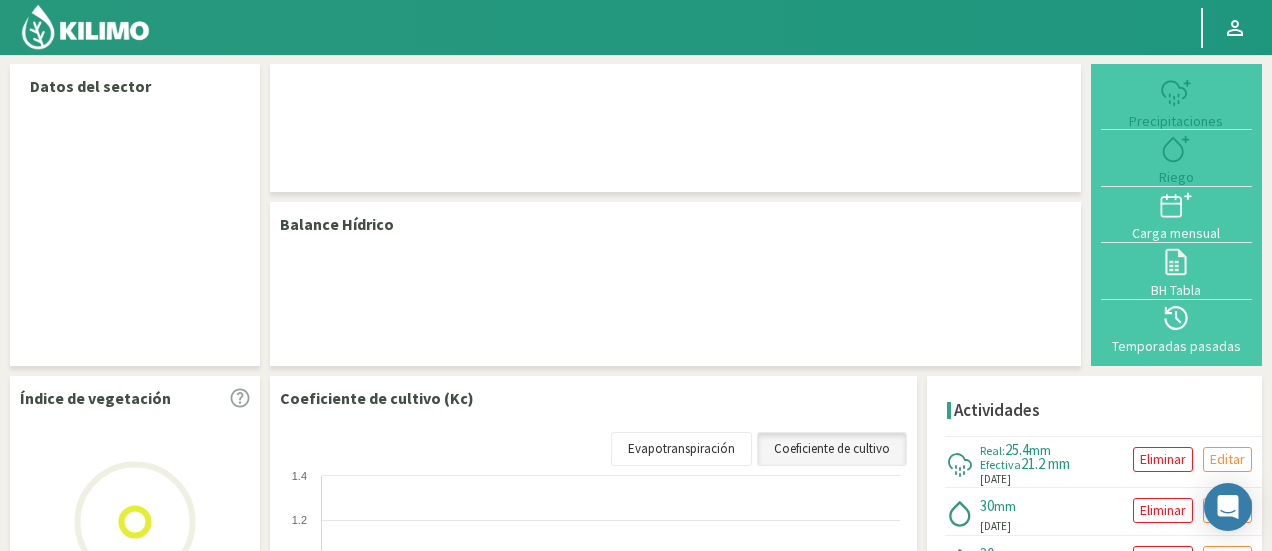 select on "105: Object" 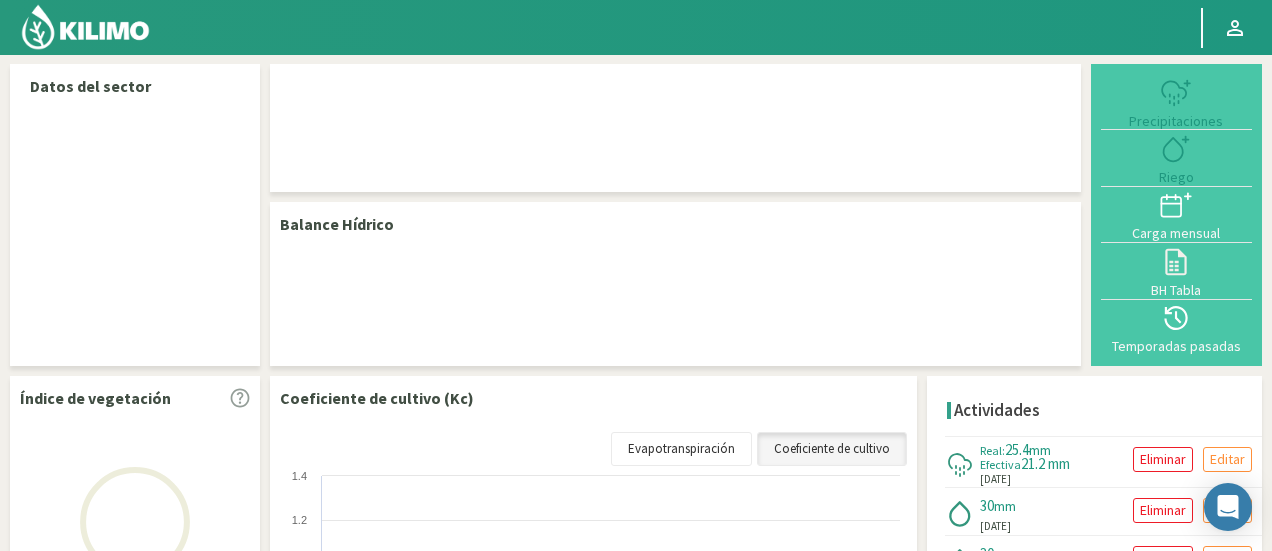 select on "1: Object" 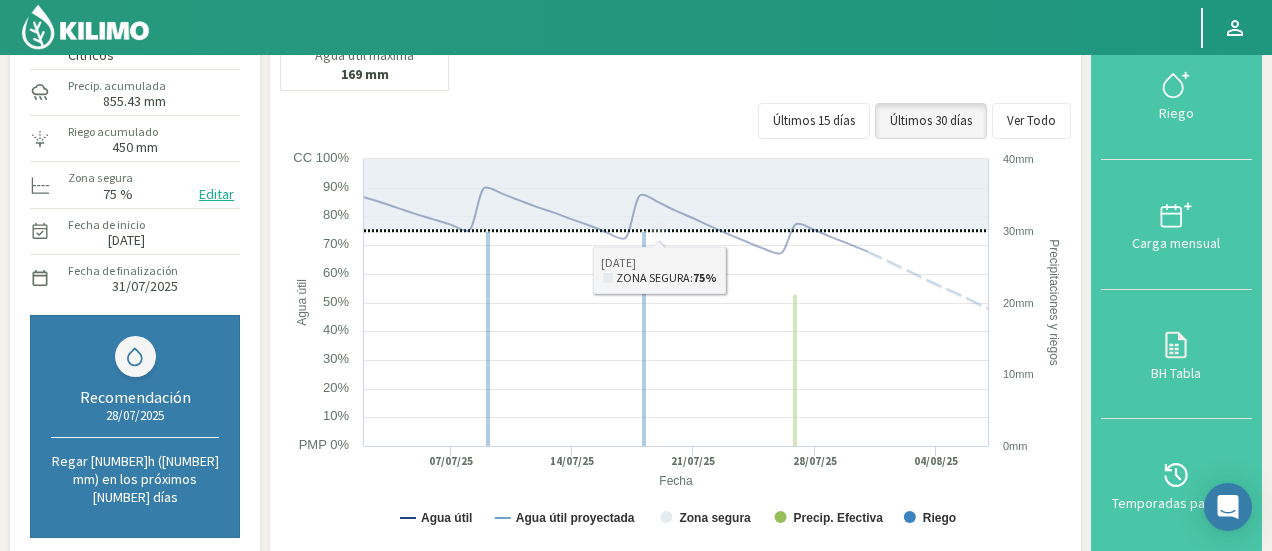 scroll, scrollTop: 200, scrollLeft: 0, axis: vertical 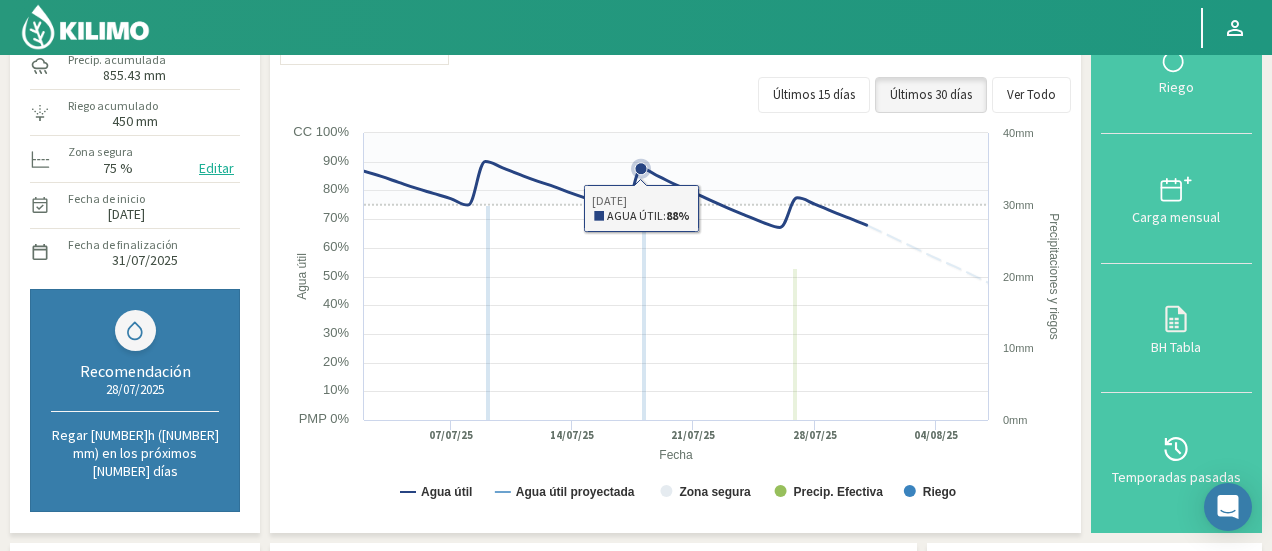 click 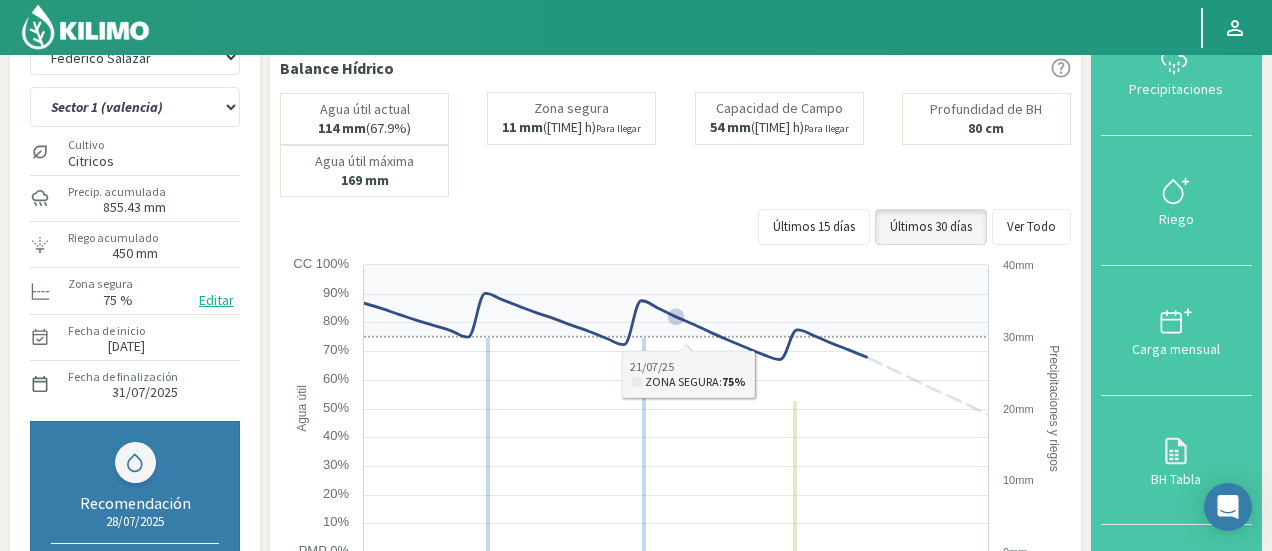 scroll, scrollTop: 100, scrollLeft: 0, axis: vertical 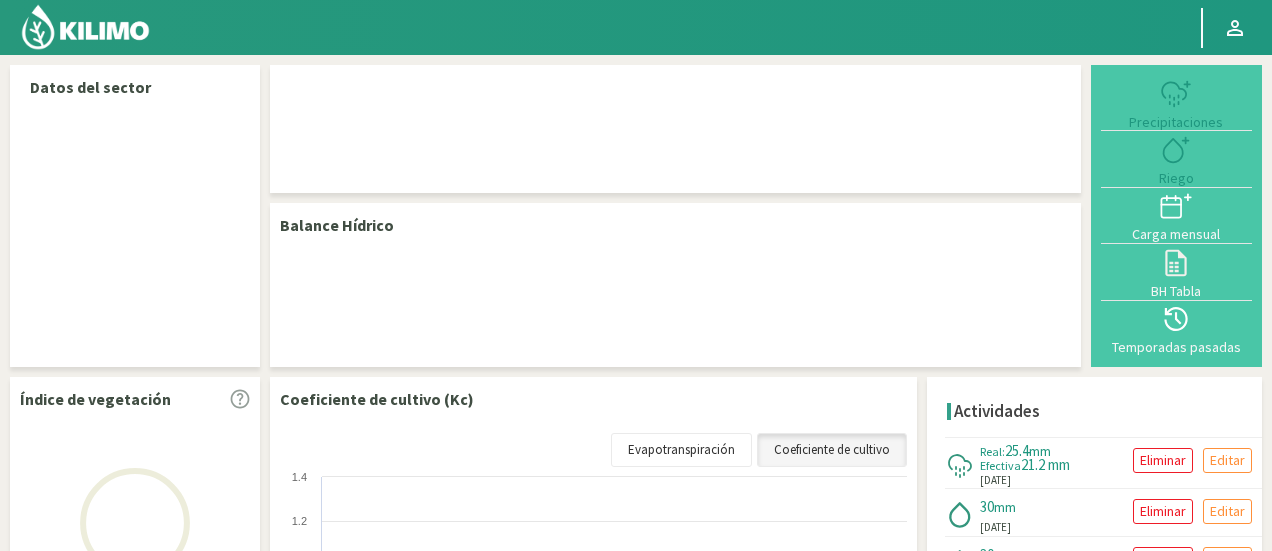 select on "105: Object" 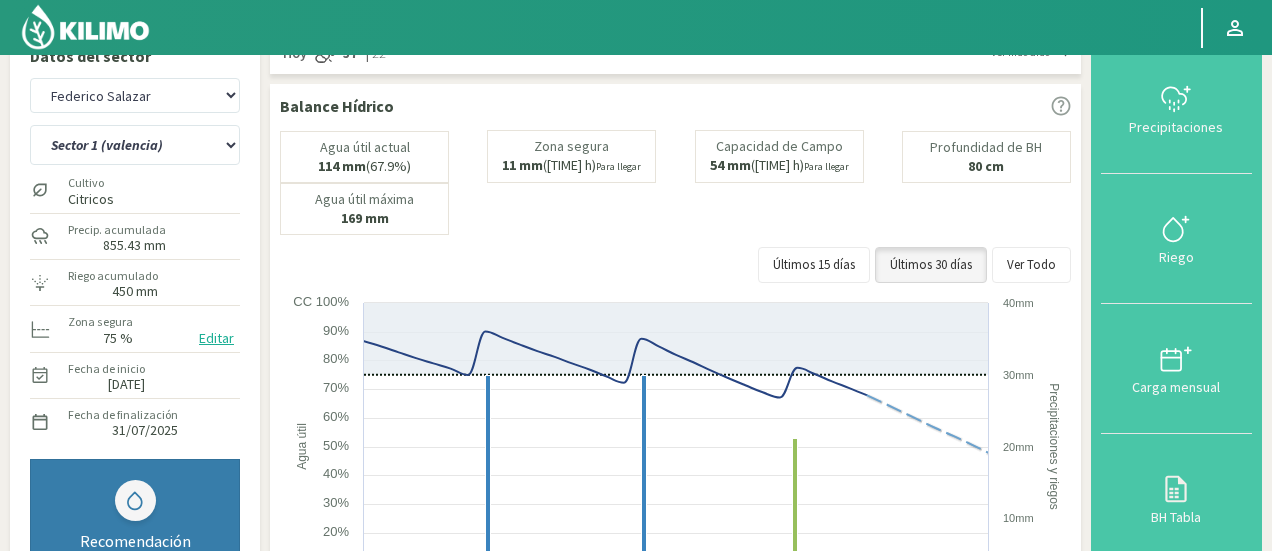 scroll, scrollTop: 0, scrollLeft: 0, axis: both 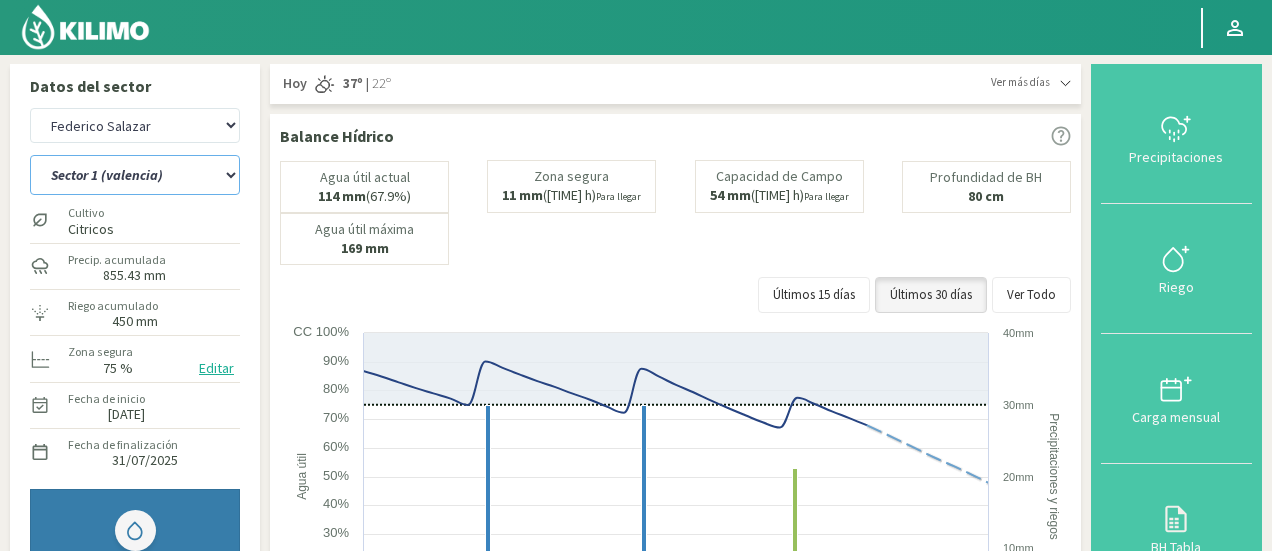 click on "Sector 1 (mandarino)   Sector 1 (valencia)   Sector 2 (mandarino)   Sector 2 (mandarino y toronjo)   Sector 3 (mandarino)   Sector 3 (valencia)   Sector 4 (mandarino)   Sector 4 (valencia)" 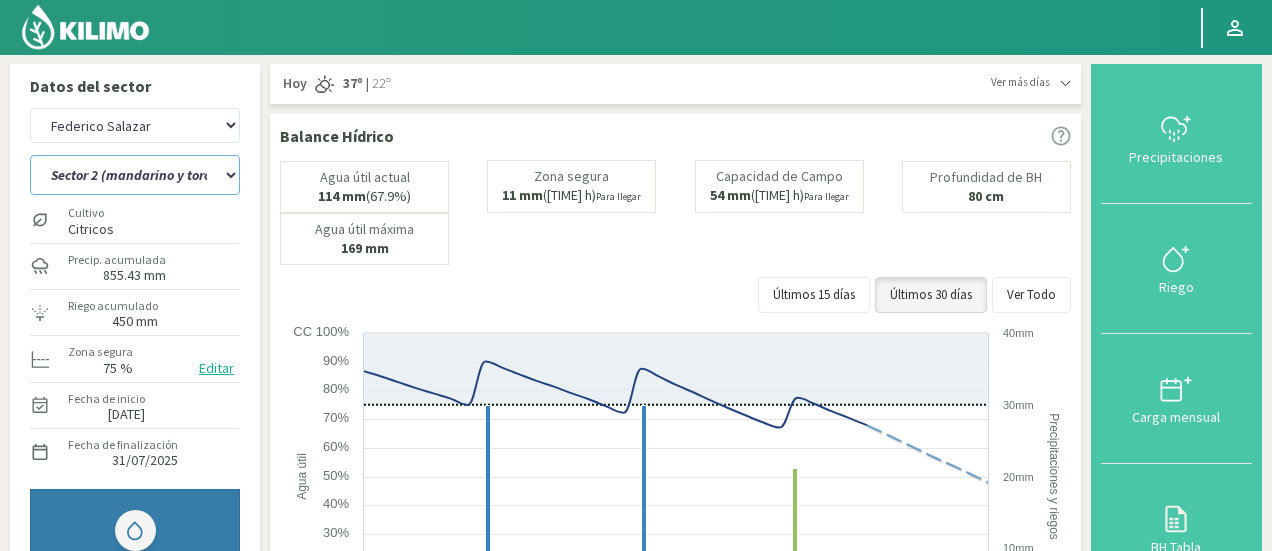 click on "Sector 1 (mandarino)   Sector 1 (valencia)   Sector 2 (mandarino)   Sector 2 (mandarino y toronjo)   Sector 3 (mandarino)   Sector 3 (valencia)   Sector 4 (mandarino)   Sector 4 (valencia)" 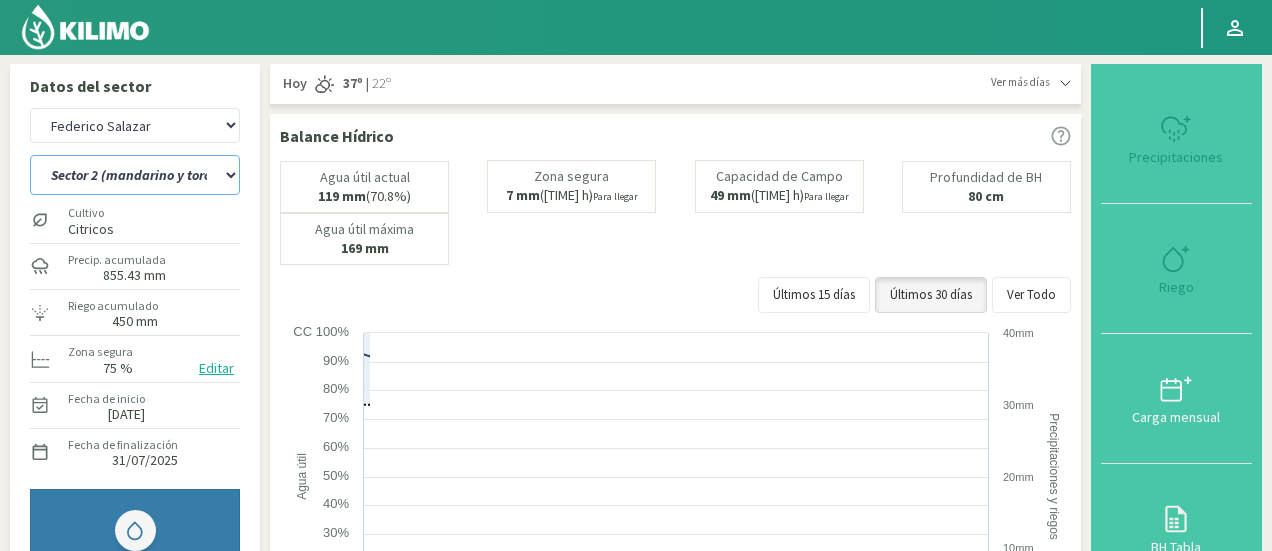 select on "1: Object" 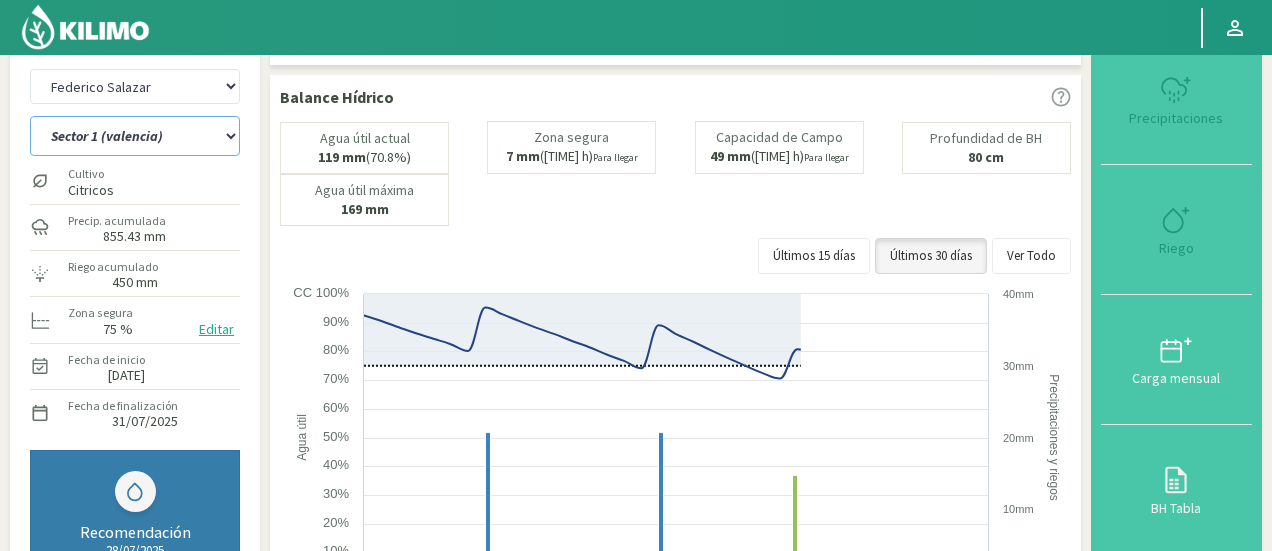 scroll, scrollTop: 200, scrollLeft: 0, axis: vertical 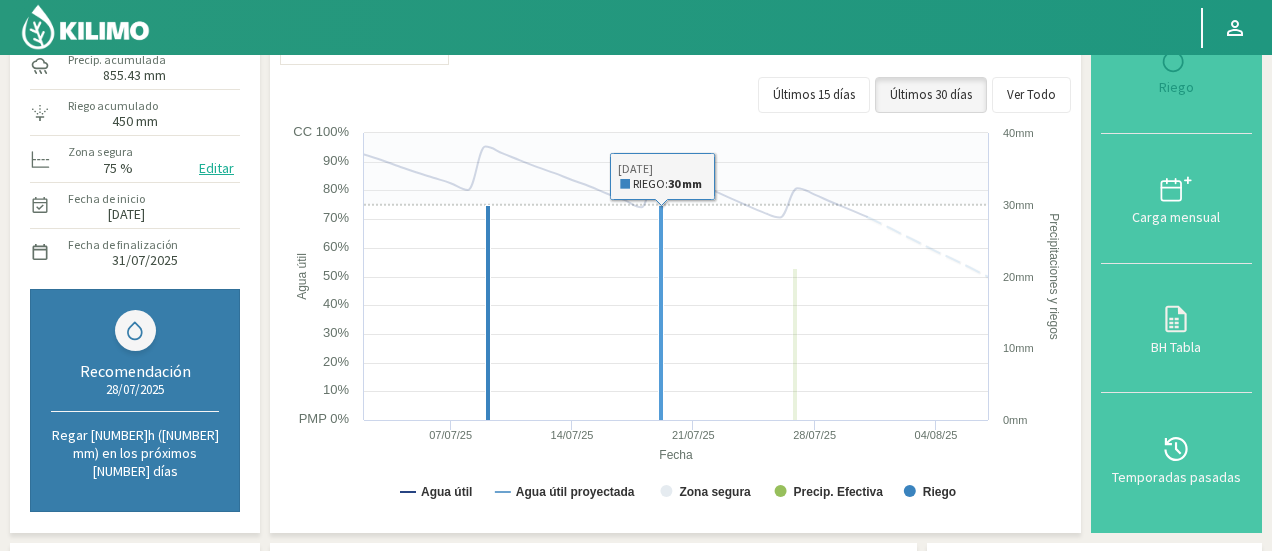 select on "383: Object" 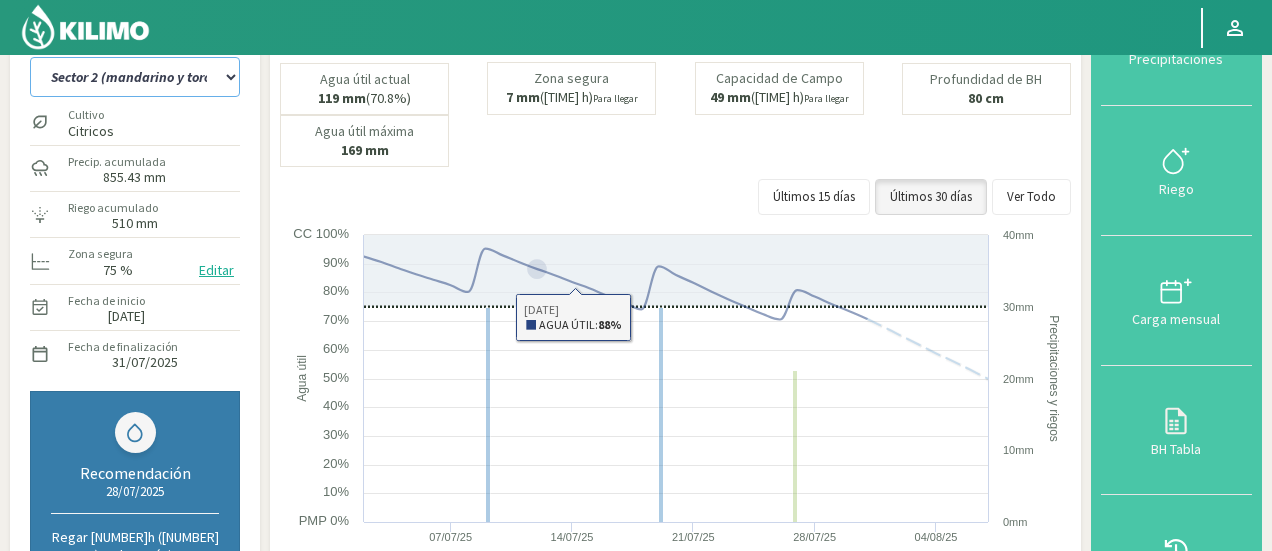 scroll, scrollTop: 0, scrollLeft: 0, axis: both 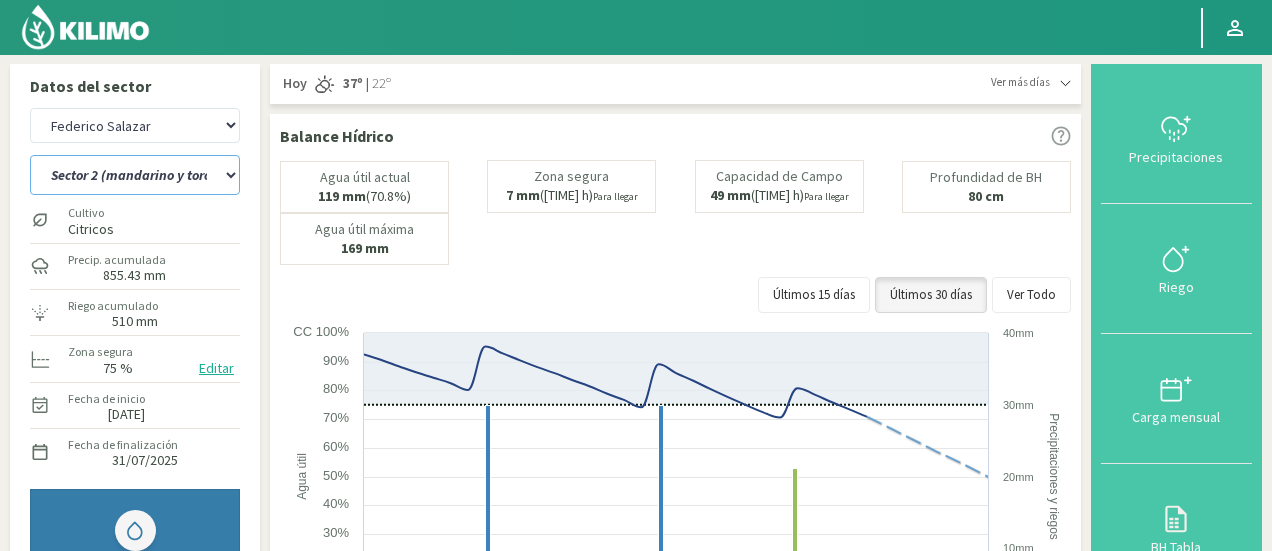 click on "Sector 1 (mandarino)   Sector 1 (valencia)   Sector 2 (mandarino)   Sector 2 (mandarino y toronjo)   Sector 3 (mandarino)   Sector 3 (valencia)   Sector 4 (mandarino)   Sector 4 (valencia)" 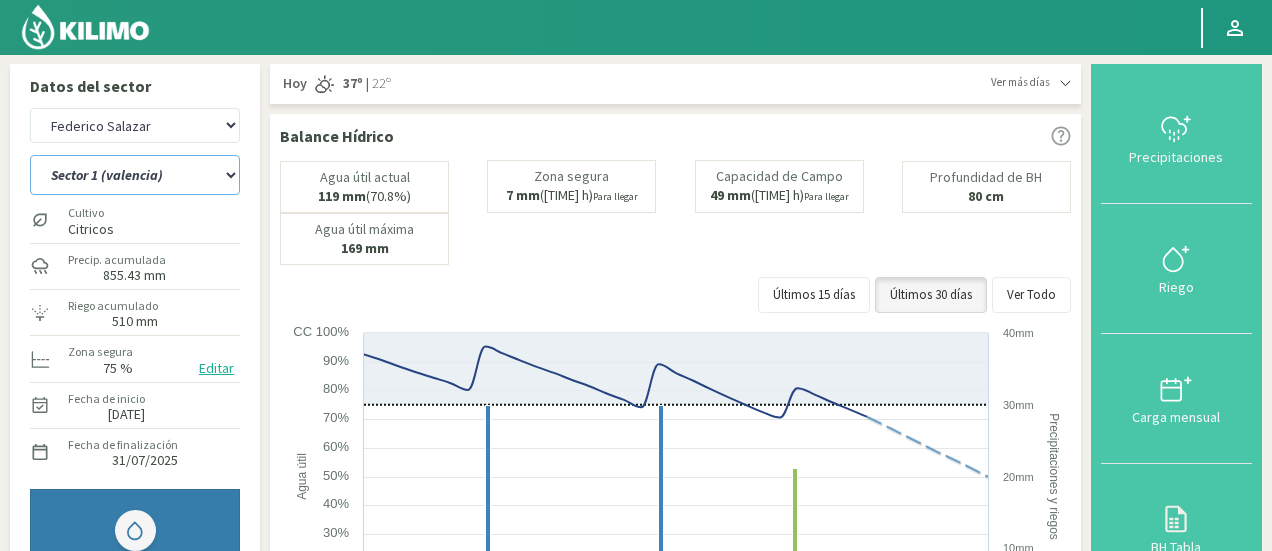 click on "Sector 1 (mandarino)   Sector 1 (valencia)   Sector 2 (mandarino)   Sector 2 (mandarino y toronjo)   Sector 3 (mandarino)   Sector 3 (valencia)   Sector 4 (mandarino)   Sector 4 (valencia)" 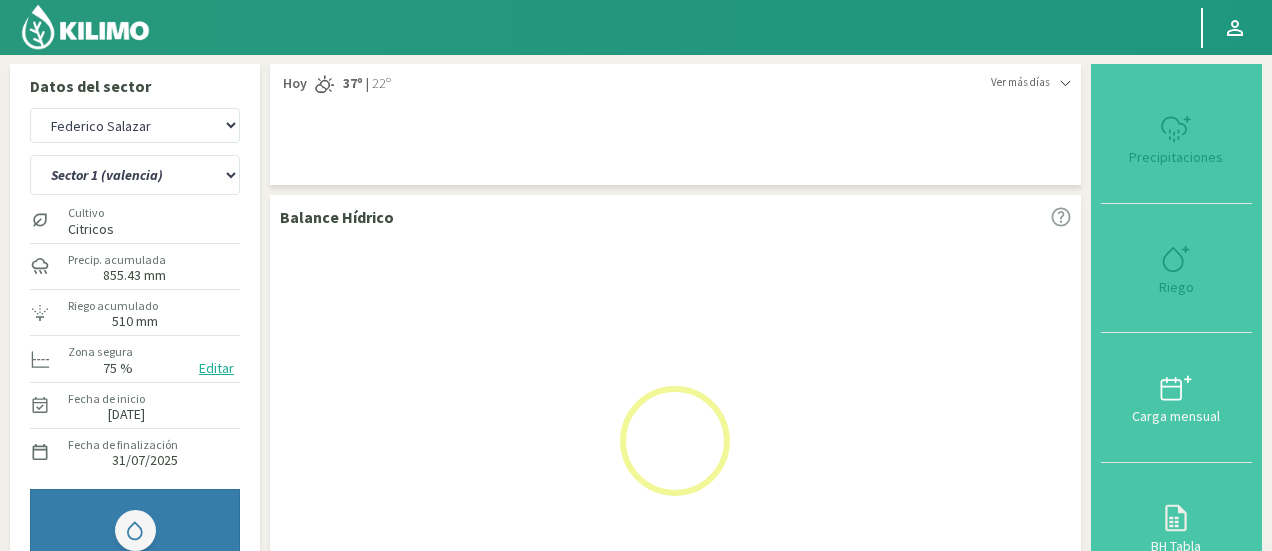 select on "11: Object" 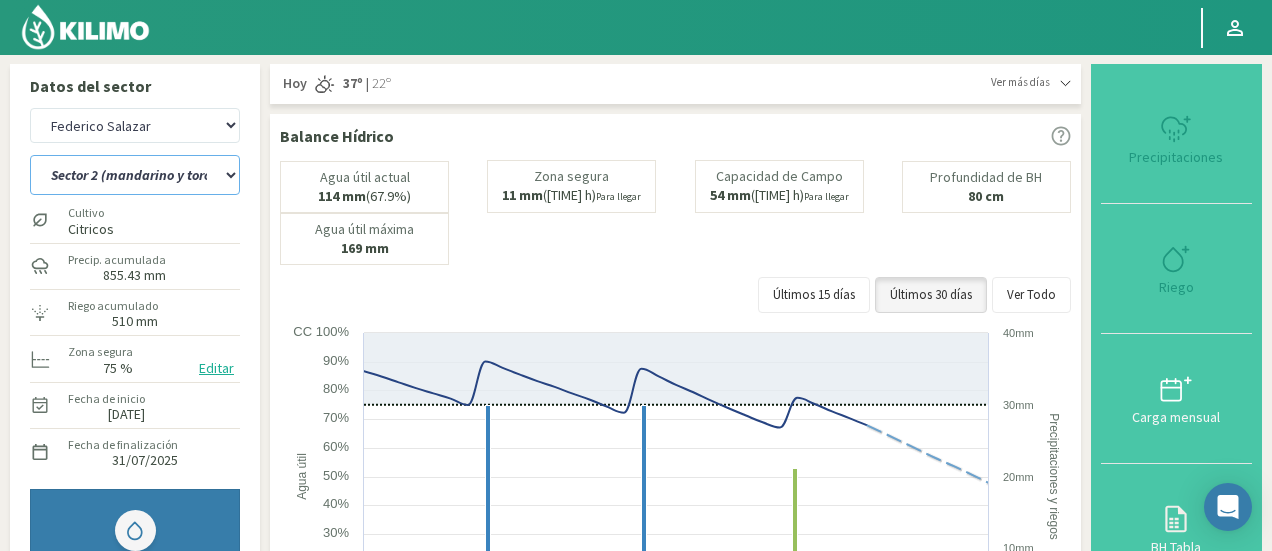select on "661: Object" 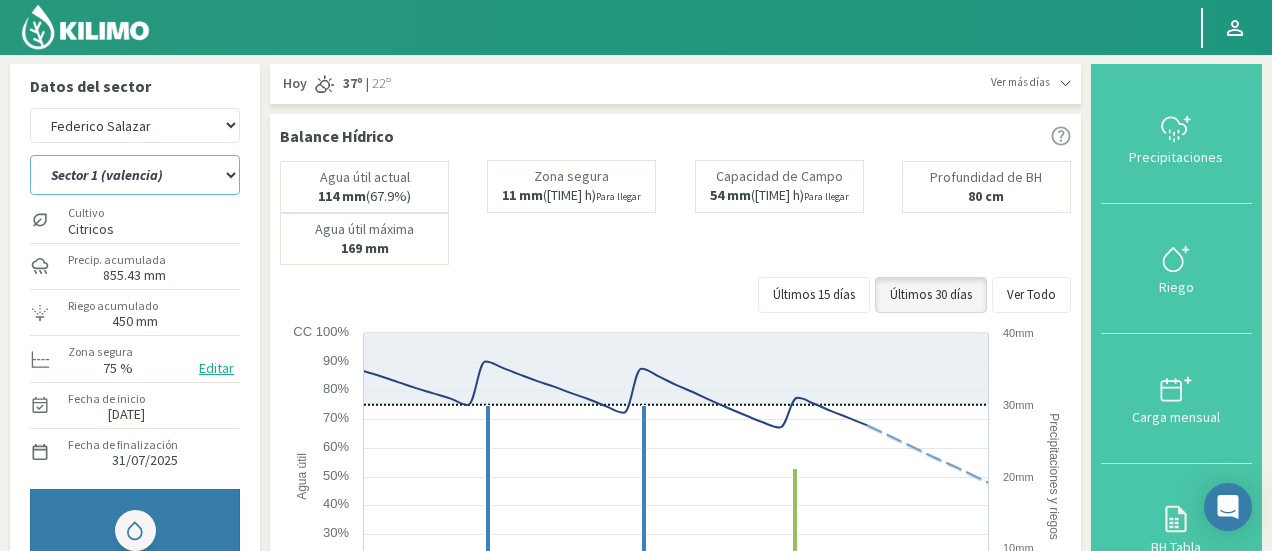 click on "Sector 1 (mandarino)   Sector 1 (valencia)   Sector 2 (mandarino)   Sector 2 (mandarino y toronjo)   Sector 3 (mandarino)   Sector 3 (valencia)   Sector 4 (mandarino)   Sector 4 (valencia)" 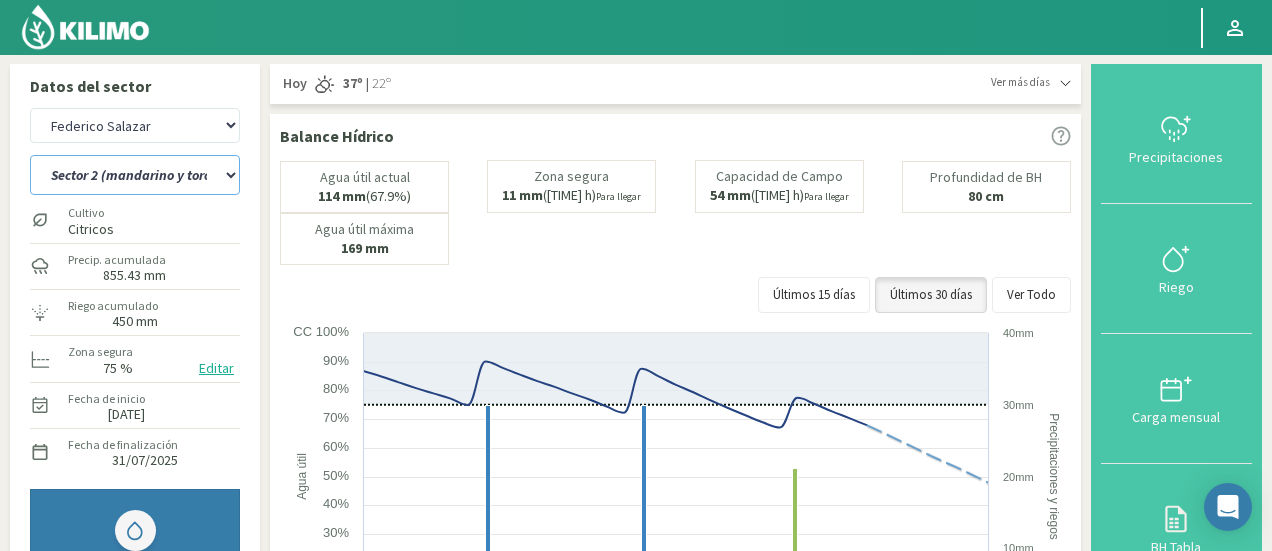 click on "Sector 1 (mandarino)   Sector 1 (valencia)   Sector 2 (mandarino)   Sector 2 (mandarino y toronjo)   Sector 3 (mandarino)   Sector 3 (valencia)   Sector 4 (mandarino)   Sector 4 (valencia)" 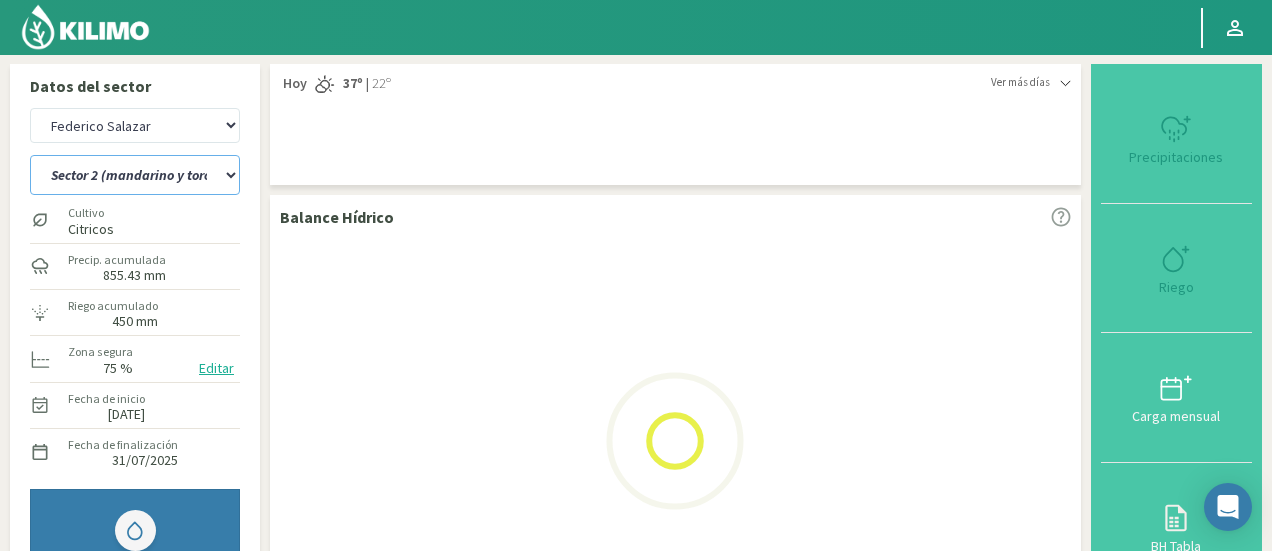 select on "17: Object" 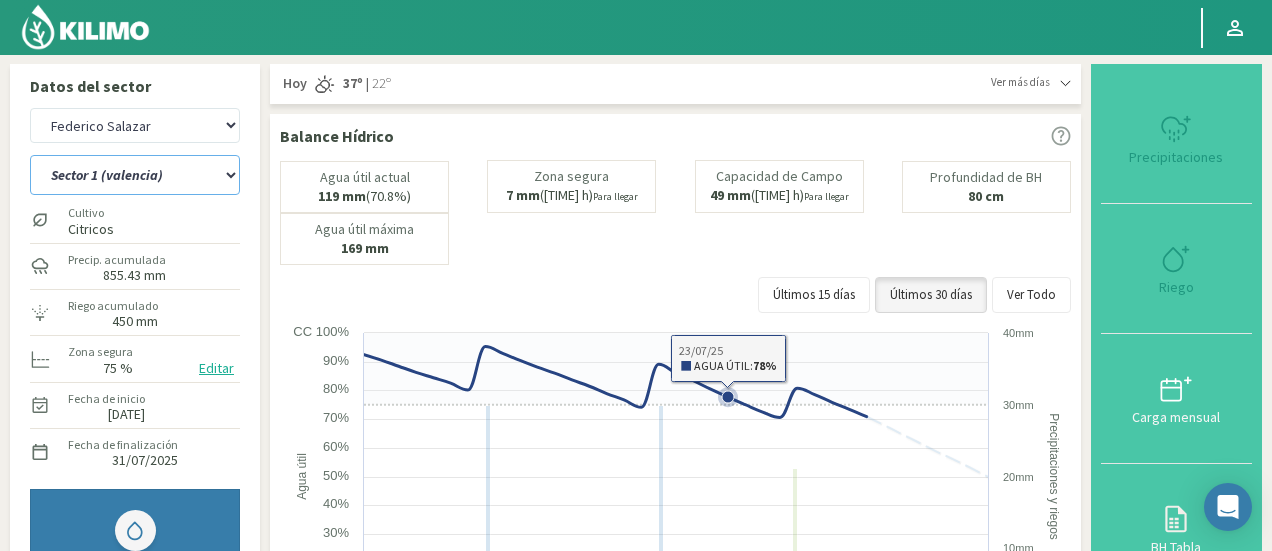 select on "939: Object" 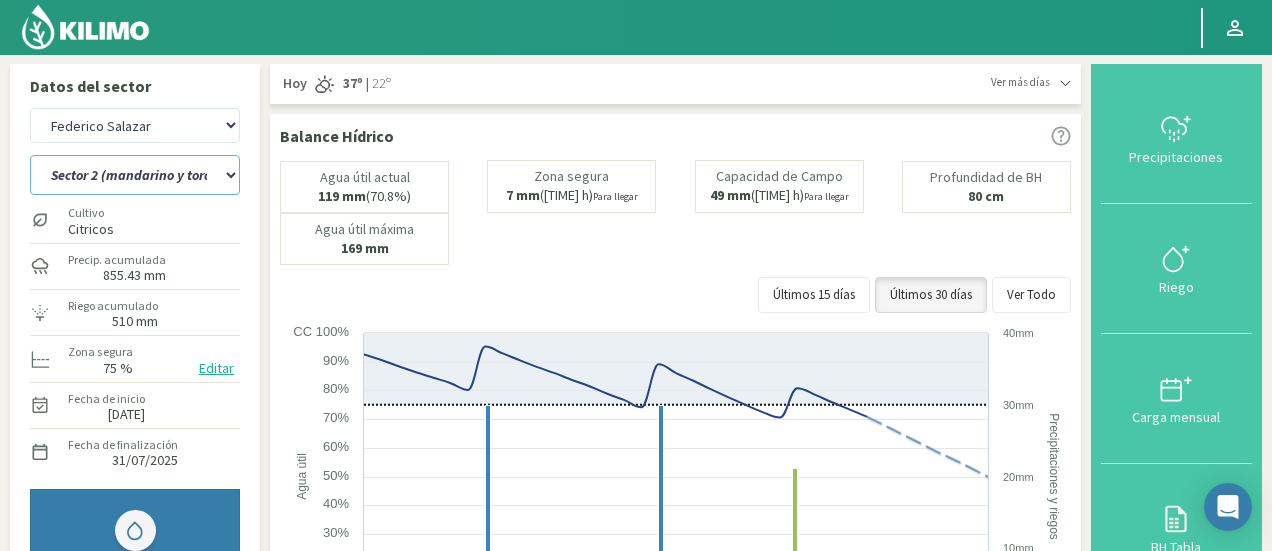 click on "Sector 1 (mandarino)   Sector 1 (valencia)   Sector 2 (mandarino)   Sector 2 (mandarino y toronjo)   Sector 3 (mandarino)   Sector 3 (valencia)   Sector 4 (mandarino)   Sector 4 (valencia)" 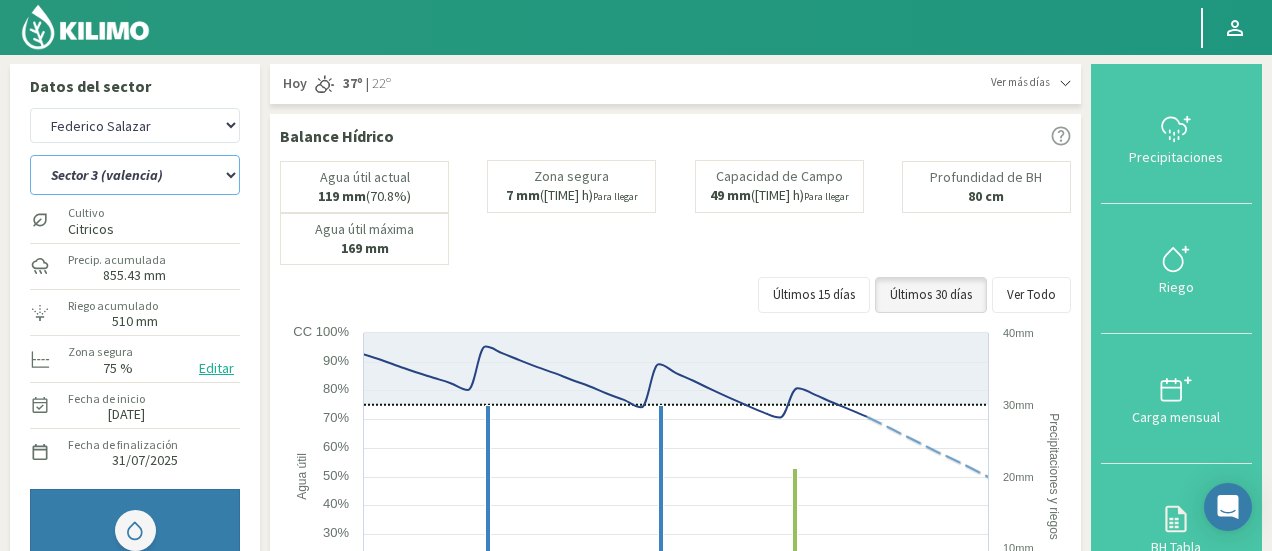 click on "Sector 1 (mandarino)   Sector 1 (valencia)   Sector 2 (mandarino)   Sector 2 (mandarino y toronjo)   Sector 3 (mandarino)   Sector 3 (valencia)   Sector 4 (mandarino)   Sector 4 (valencia)" 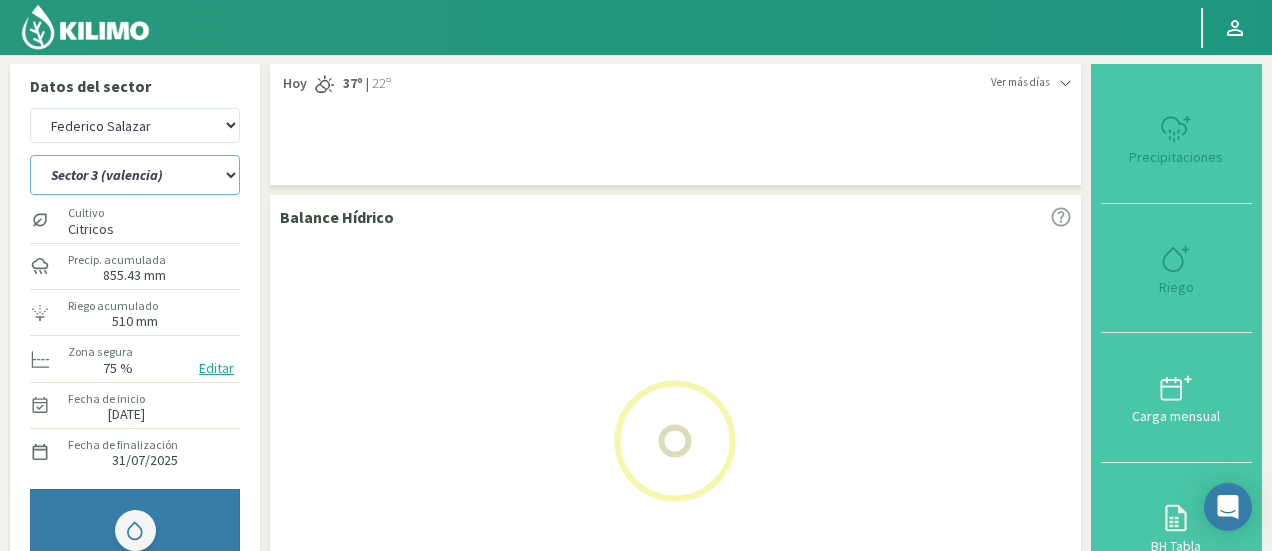 select on "27: Object" 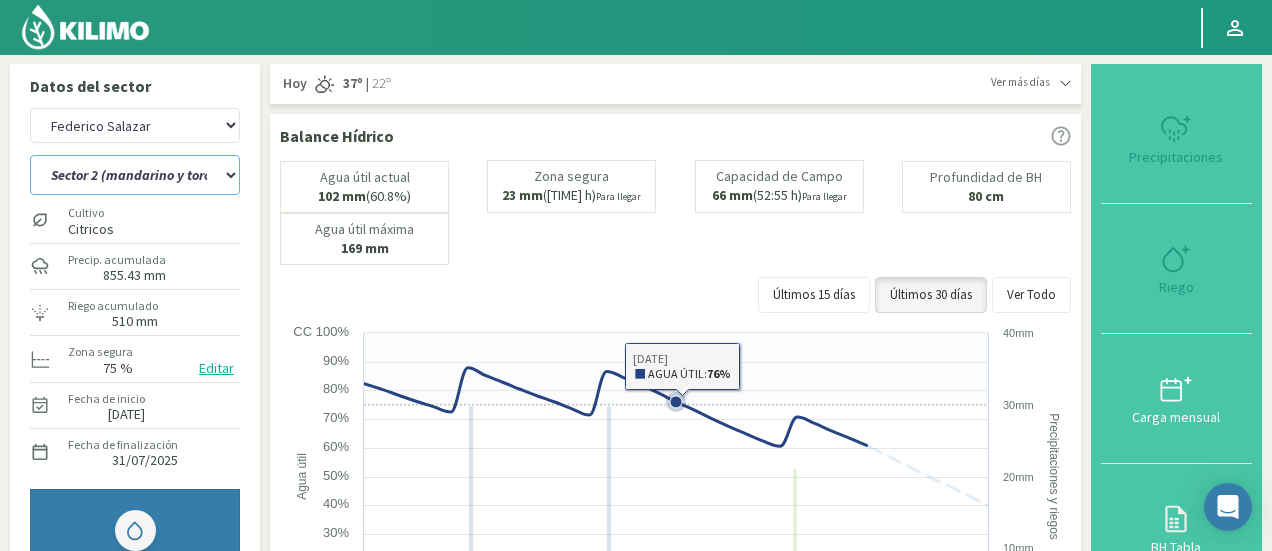 select on "1217: Object" 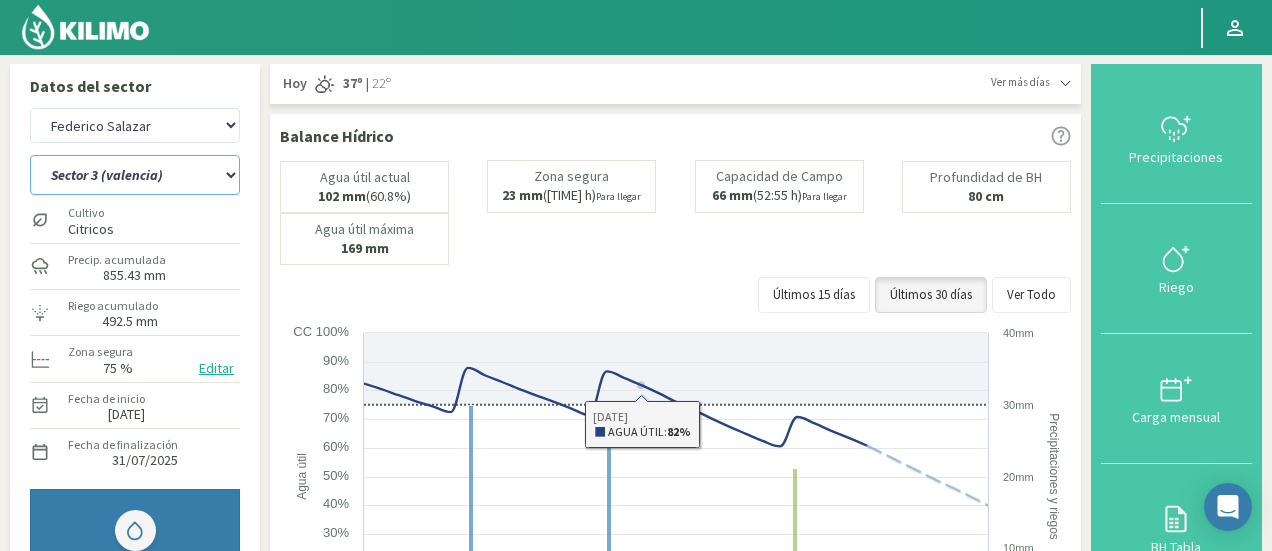 click on "Sector 1 (mandarino)   Sector 1 (valencia)   Sector 2 (mandarino)   Sector 2 (mandarino y toronjo)   Sector 3 (mandarino)   Sector 3 (valencia)   Sector 4 (mandarino)   Sector 4 (valencia)" 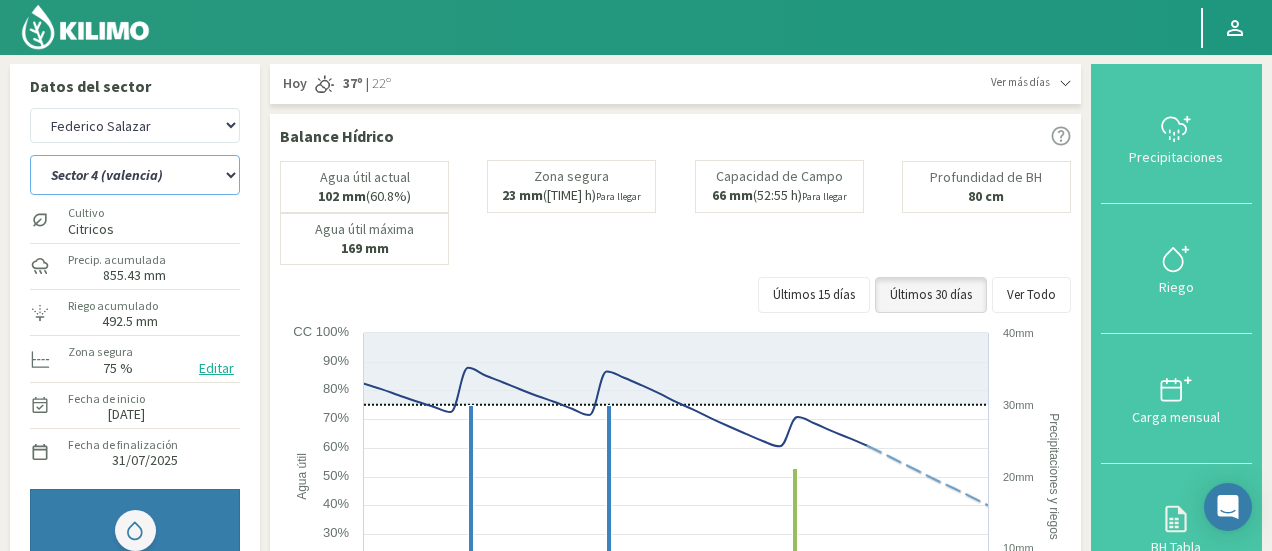 click on "Sector 1 (mandarino)   Sector 1 (valencia)   Sector 2 (mandarino)   Sector 2 (mandarino y toronjo)   Sector 3 (mandarino)   Sector 3 (valencia)   Sector 4 (mandarino)   Sector 4 (valencia)" 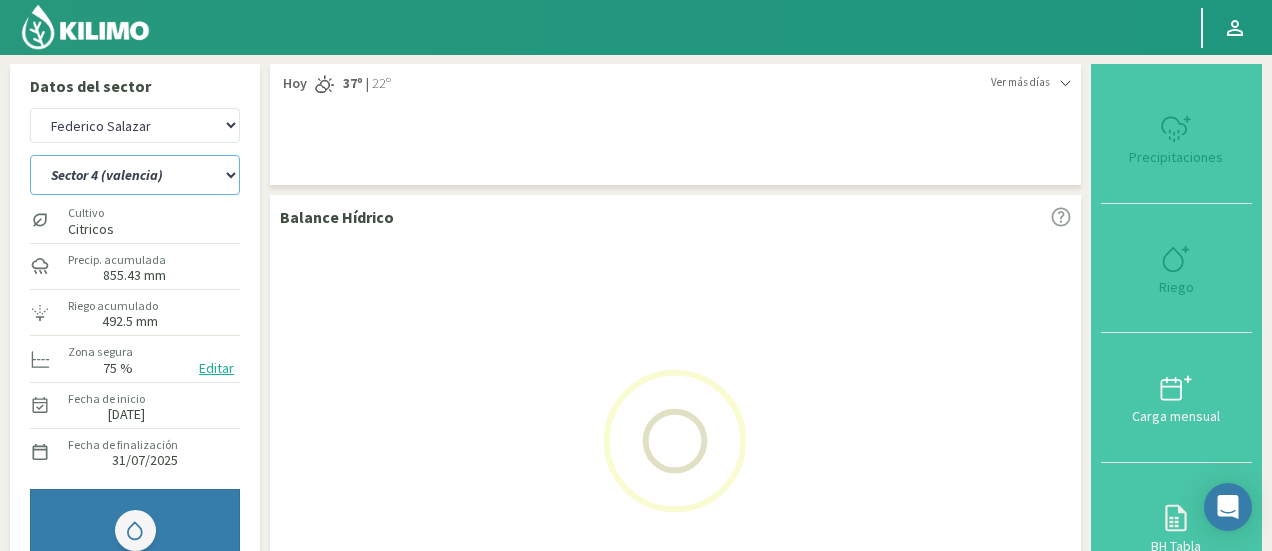 select on "37: Object" 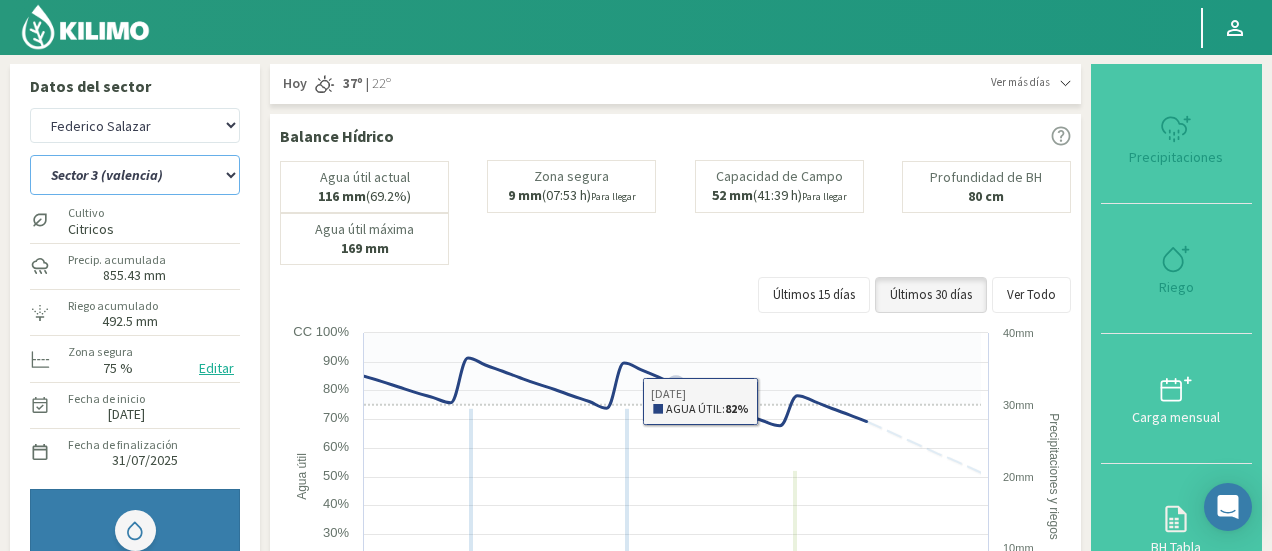 select on "1495: Object" 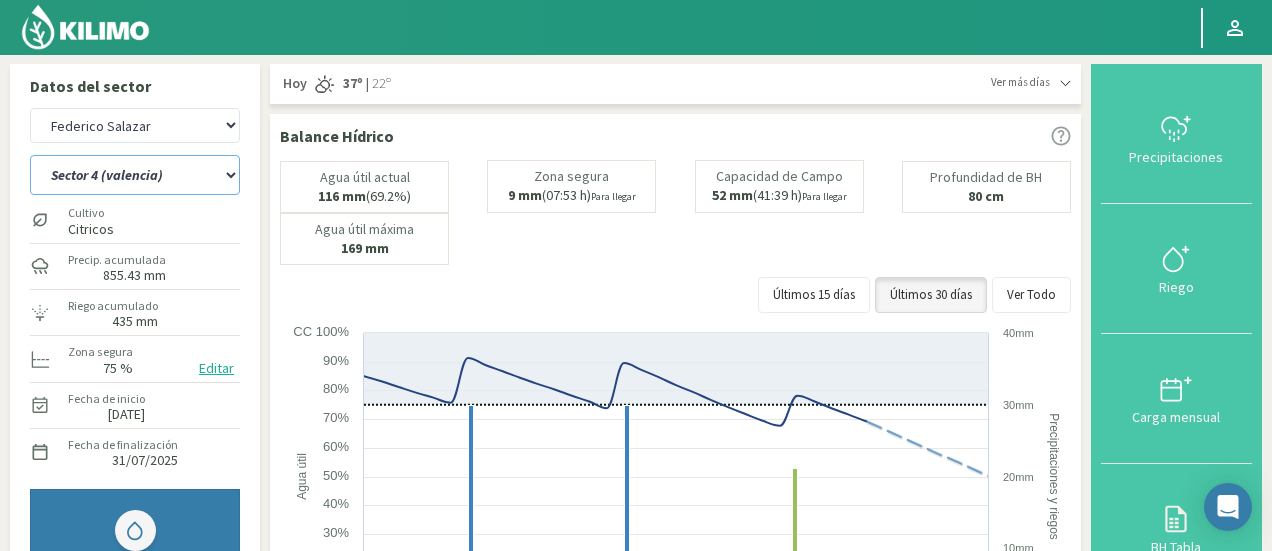 click on "Sector 1 (mandarino)   Sector 1 (valencia)   Sector 2 (mandarino)   Sector 2 (mandarino y toronjo)   Sector 3 (mandarino)   Sector 3 (valencia)   Sector 4 (mandarino)   Sector 4 (valencia)" 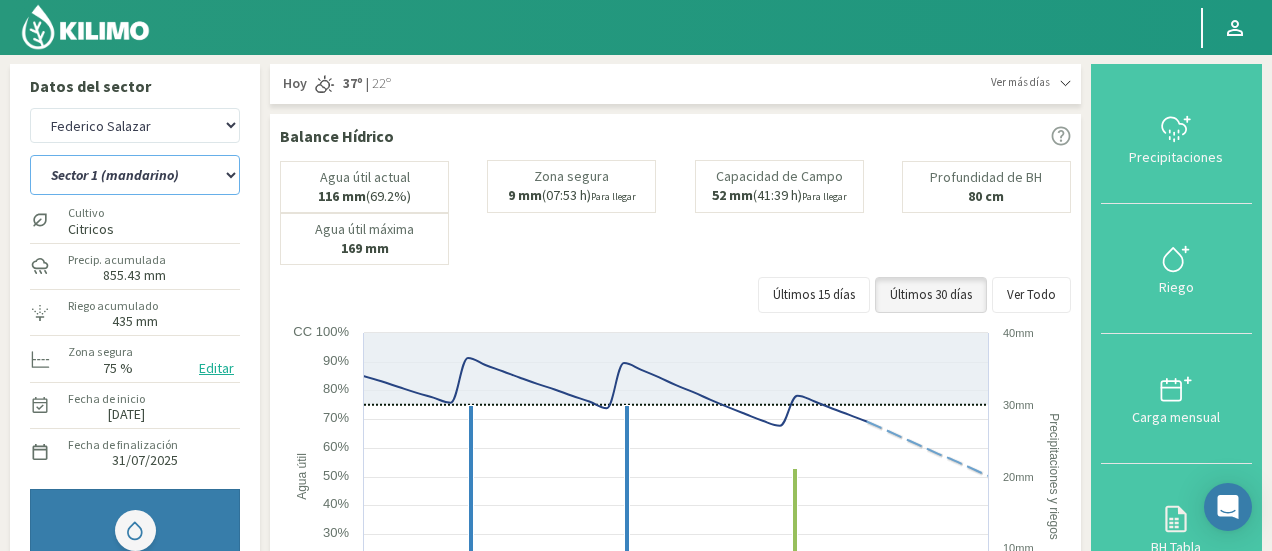 click on "Sector 1 (mandarino)   Sector 1 (valencia)   Sector 2 (mandarino)   Sector 2 (mandarino y toronjo)   Sector 3 (mandarino)   Sector 3 (valencia)   Sector 4 (mandarino)   Sector 4 (valencia)" 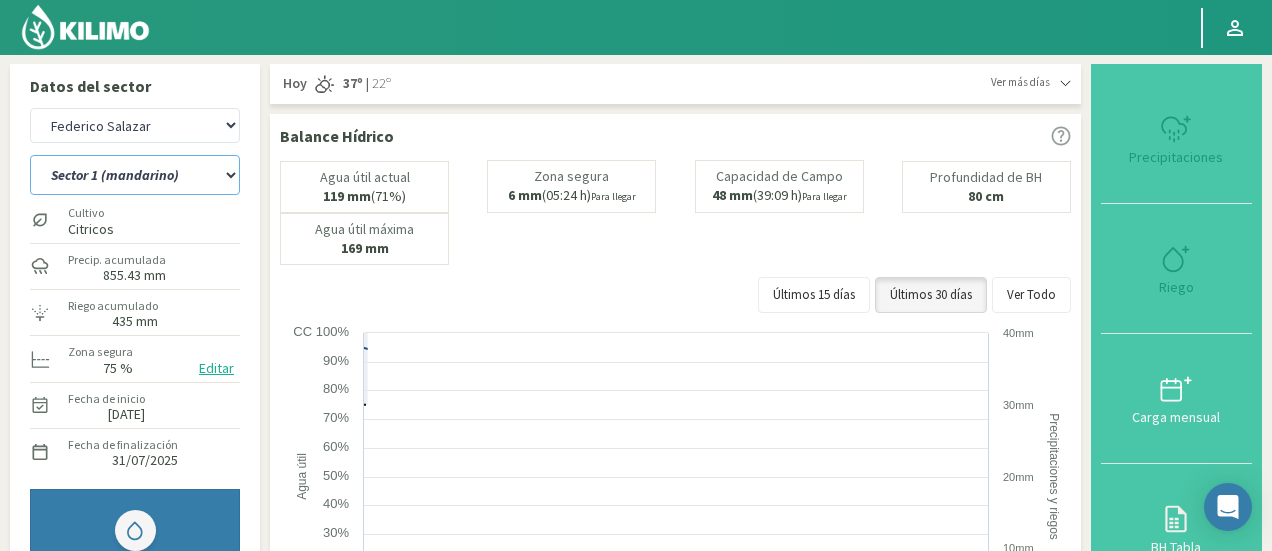 select on "47: Object" 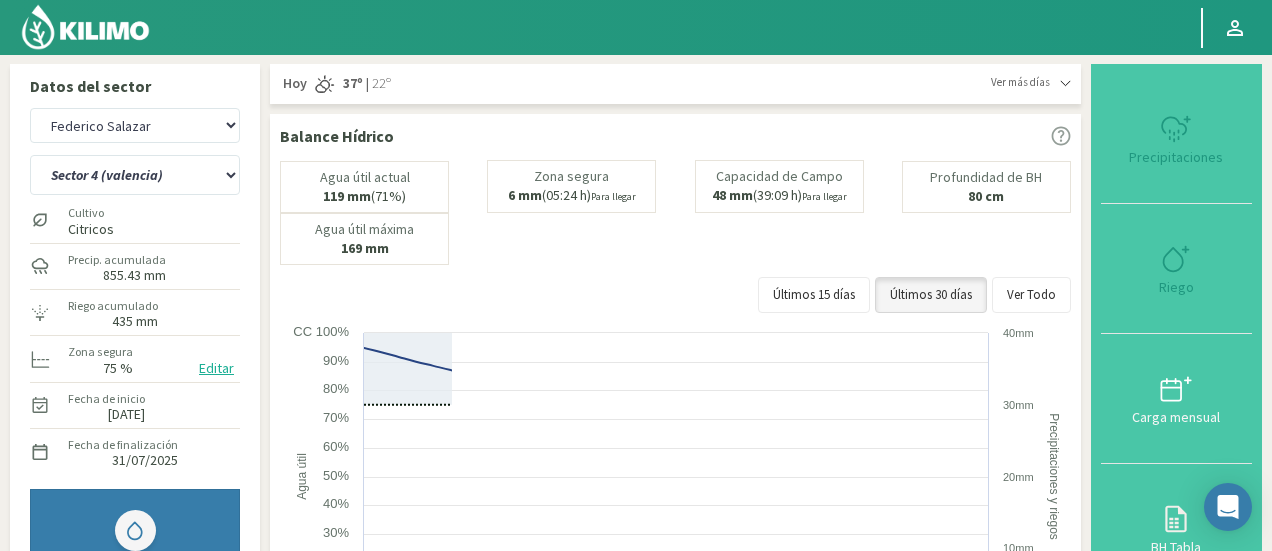 select on "1773: Object" 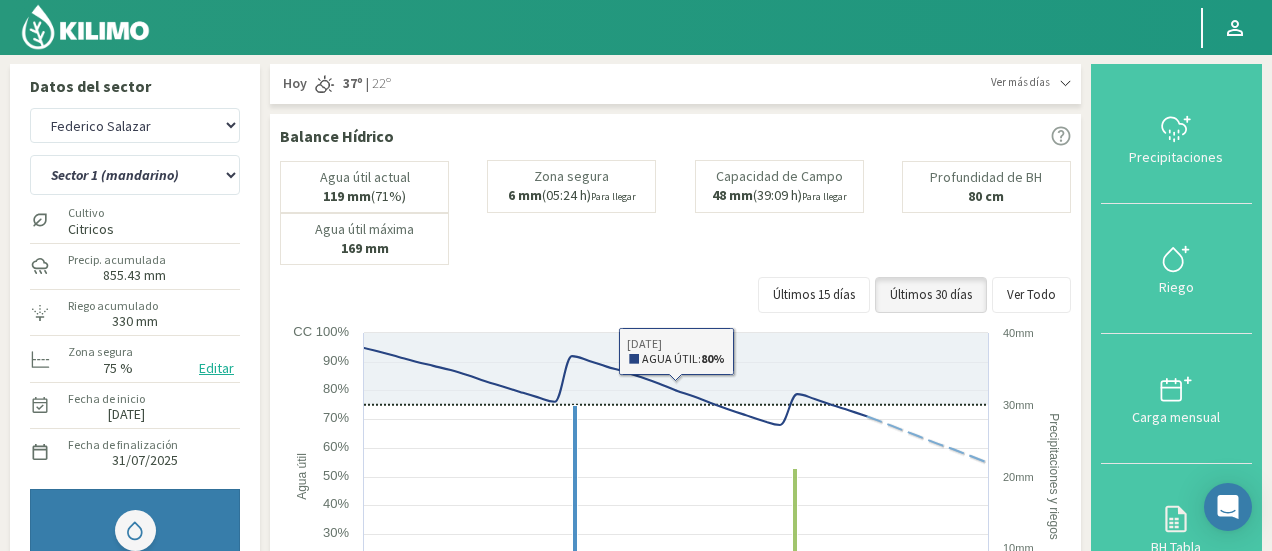 click on "Últimos 15 días   Últimos 30 días   Ver Todo" 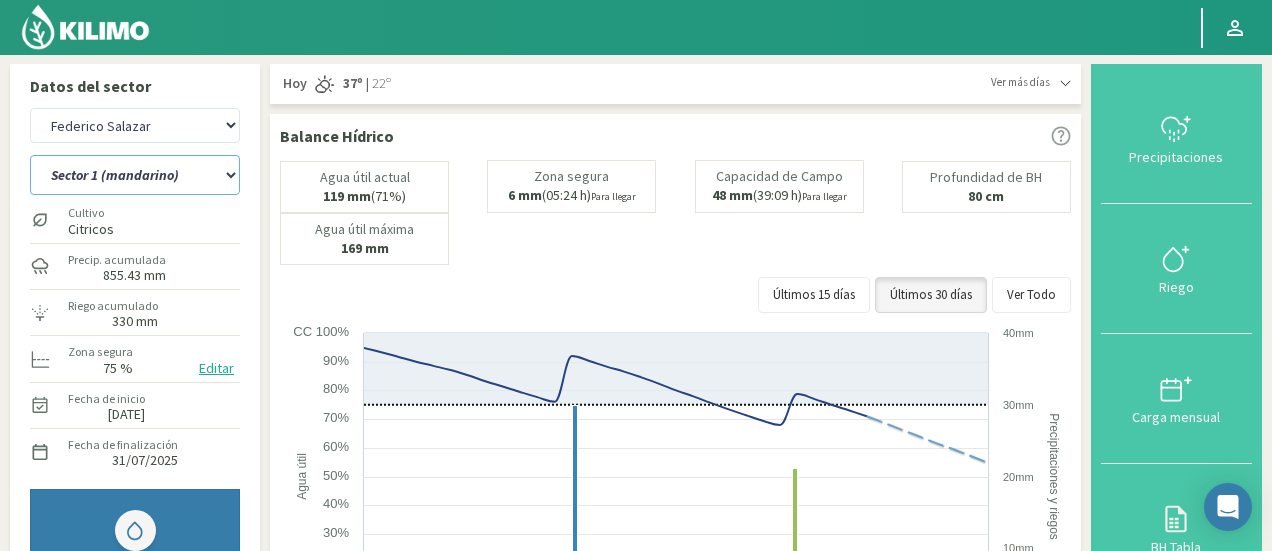 click on "Sector 1 (mandarino)   Sector 1 (valencia)   Sector 2 (mandarino)   Sector 2 (mandarino y toronjo)   Sector 3 (mandarino)   Sector 3 (valencia)   Sector 4 (mandarino)   Sector 4 (valencia)" 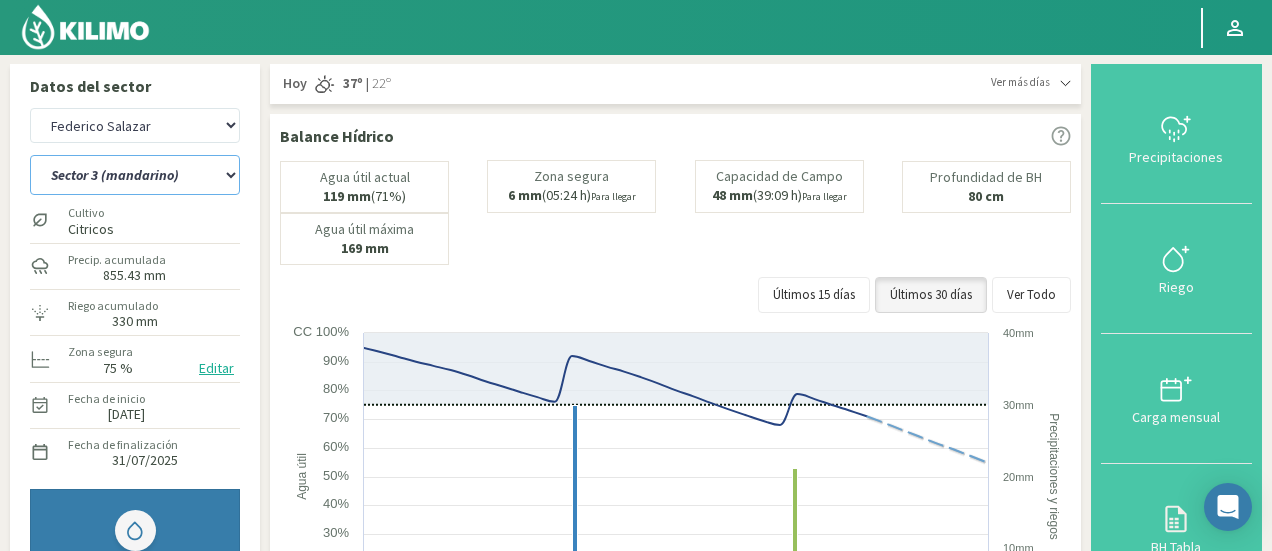 click on "Sector 1 (mandarino)   Sector 1 (valencia)   Sector 2 (mandarino)   Sector 2 (mandarino y toronjo)   Sector 3 (mandarino)   Sector 3 (valencia)   Sector 4 (mandarino)   Sector 4 (valencia)" 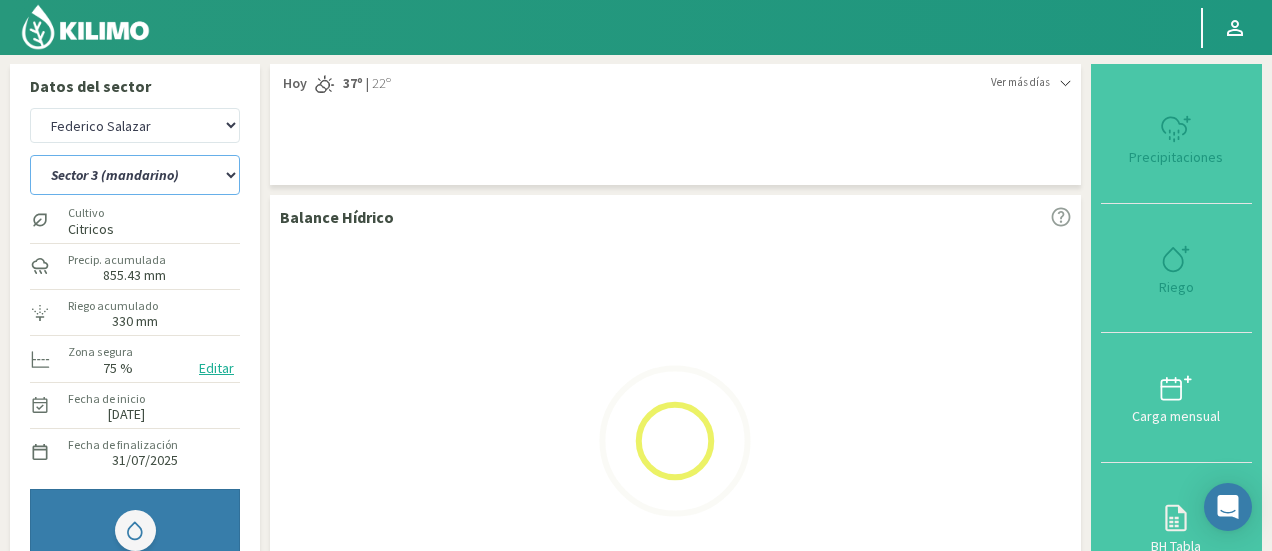 click on "Sector 1 (mandarino)   Sector 1 (valencia)   Sector 2 (mandarino)   Sector 2 (mandarino y toronjo)   Sector 3 (mandarino)   Sector 3 (valencia)   Sector 4 (mandarino)   Sector 4 (valencia)" 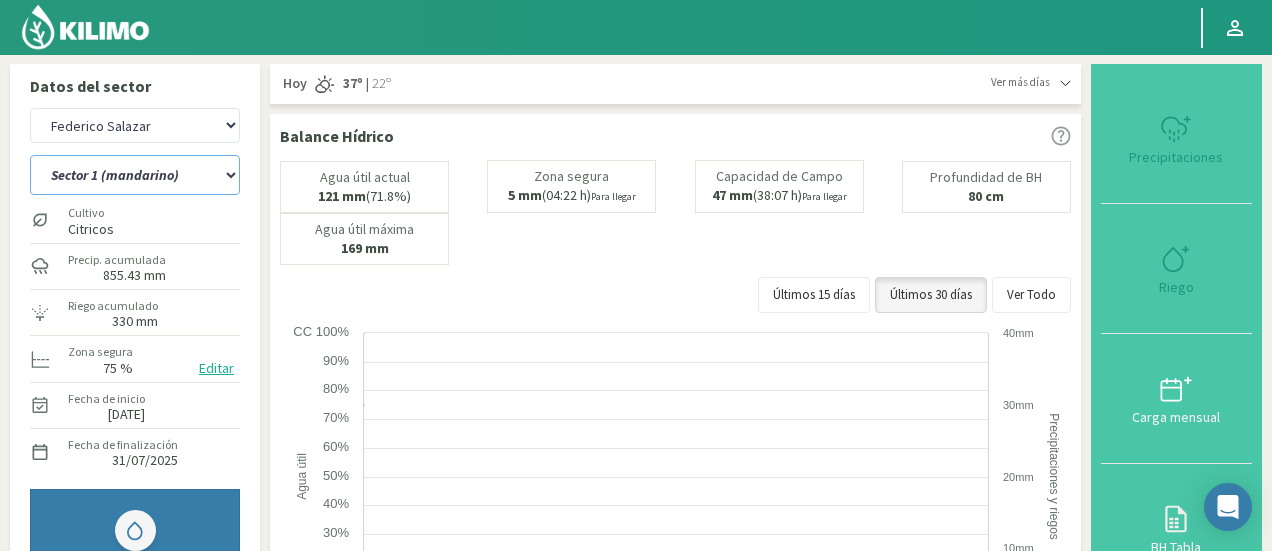 select on "50: Object" 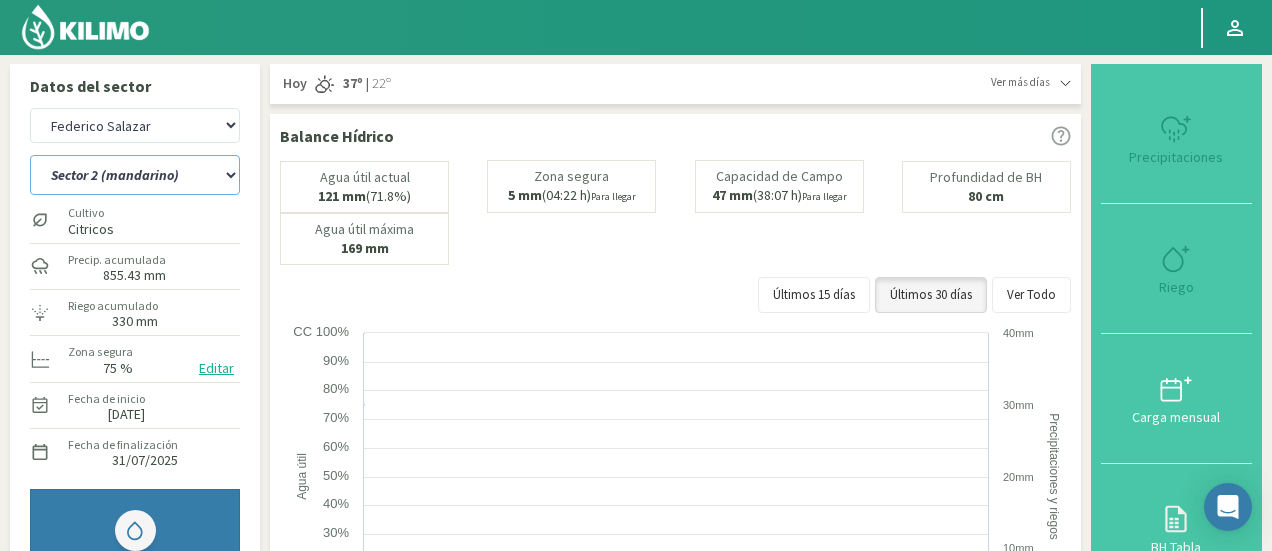 click on "Sector 1 (mandarino)   Sector 1 (valencia)   Sector 2 (mandarino)   Sector 2 (mandarino y toronjo)   Sector 3 (mandarino)   Sector 3 (valencia)   Sector 4 (mandarino)   Sector 4 (valencia)" 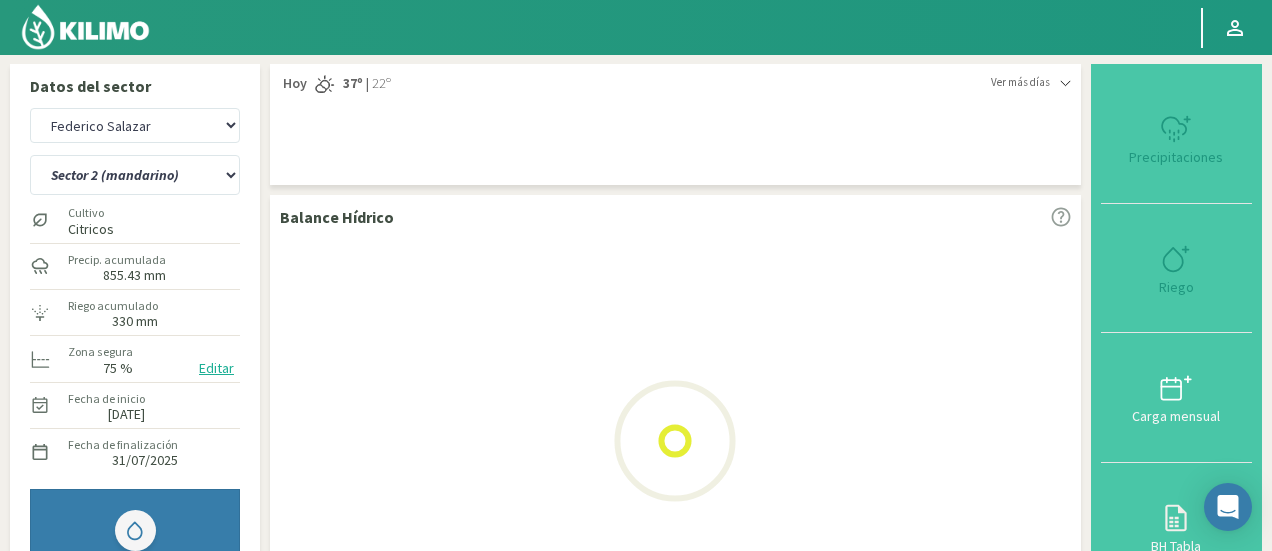 select on "2051: Object" 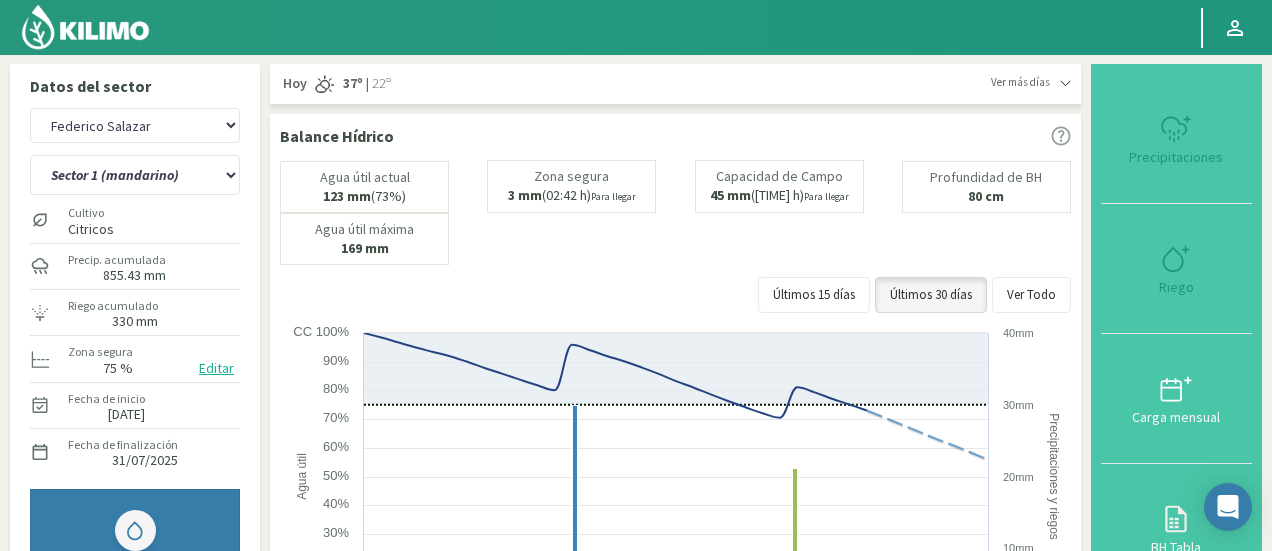 select on "58: Object" 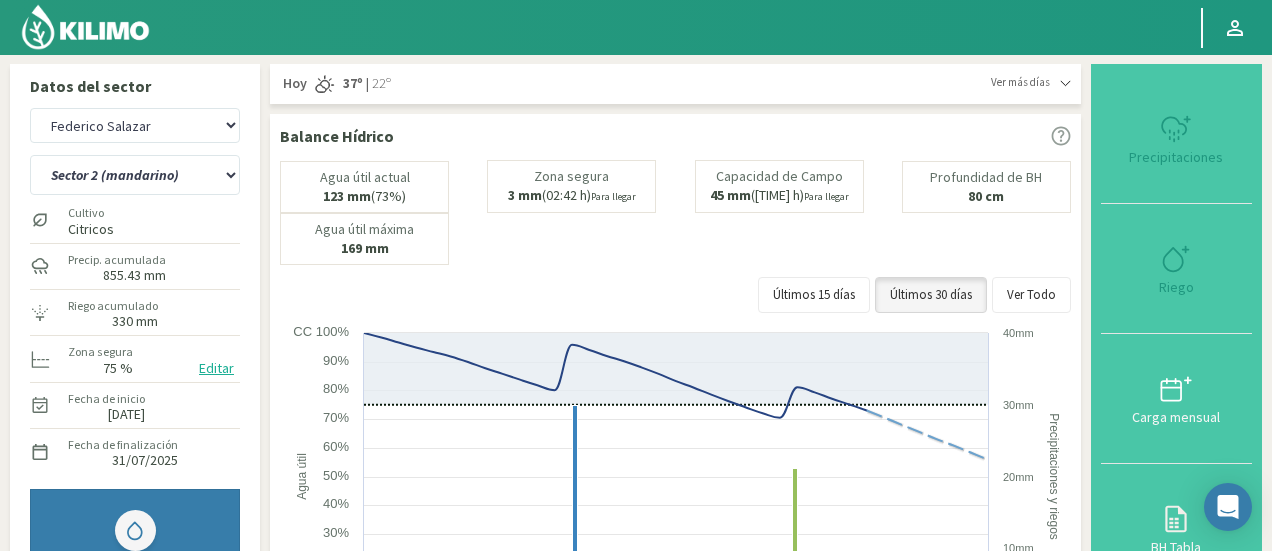 select on "2329: Object" 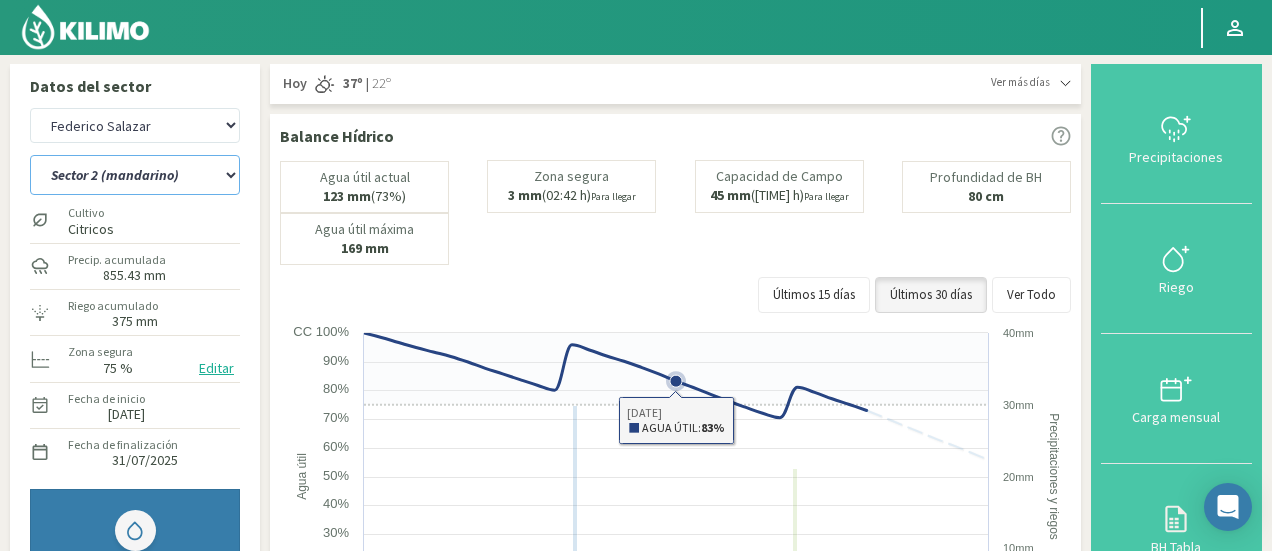 scroll, scrollTop: 100, scrollLeft: 0, axis: vertical 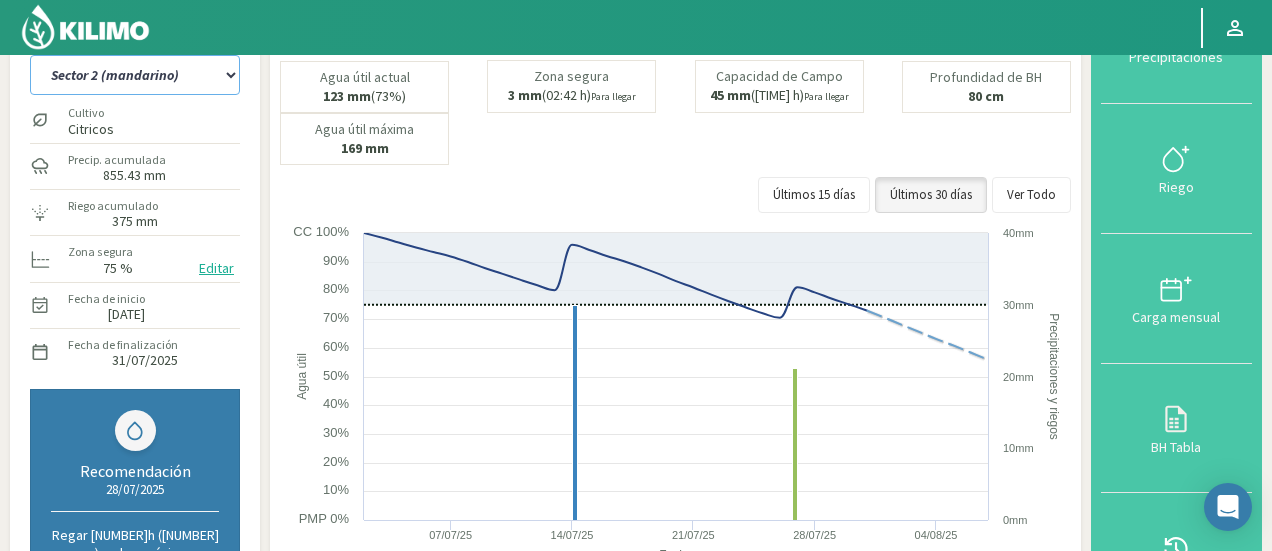click on "Sector 1 (mandarino)   Sector 1 (valencia)   Sector 2 (mandarino)   Sector 2 (mandarino y toronjo)   Sector 3 (mandarino)   Sector 3 (valencia)   Sector 4 (mandarino)   Sector 4 (valencia)" 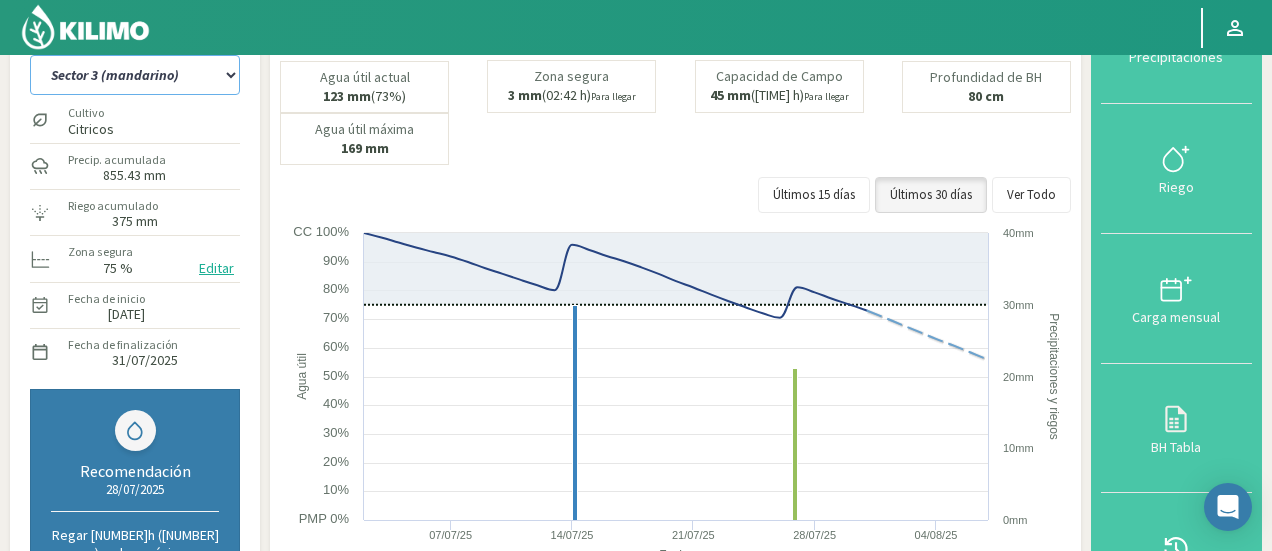 click on "Sector 1 (mandarino)   Sector 1 (valencia)   Sector 2 (mandarino)   Sector 2 (mandarino y toronjo)   Sector 3 (mandarino)   Sector 3 (valencia)   Sector 4 (mandarino)   Sector 4 (valencia)" 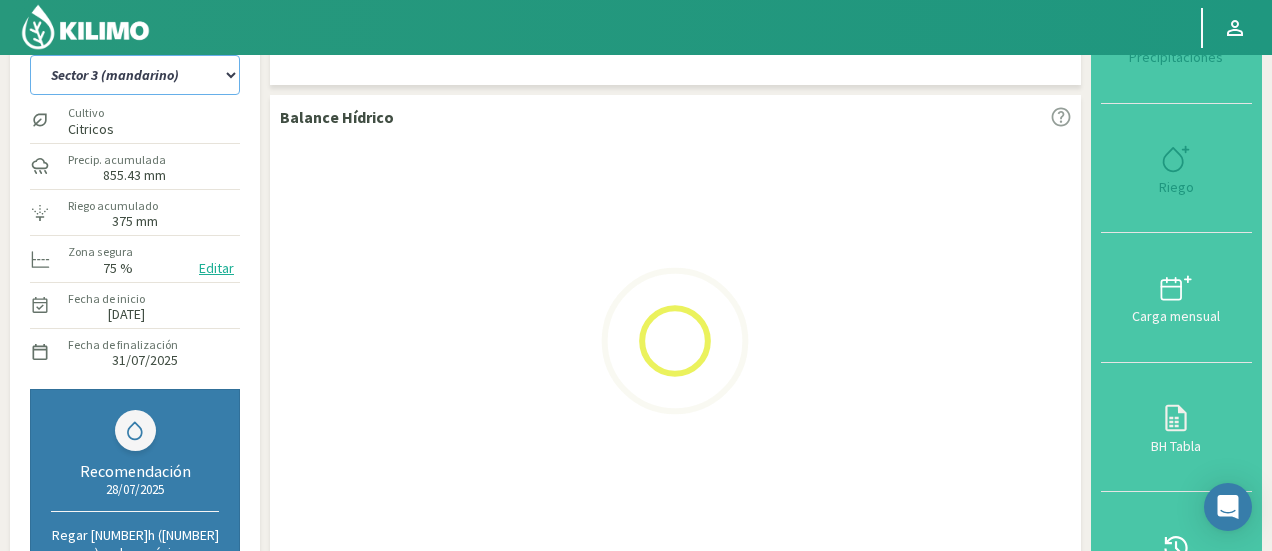 select on "66: Object" 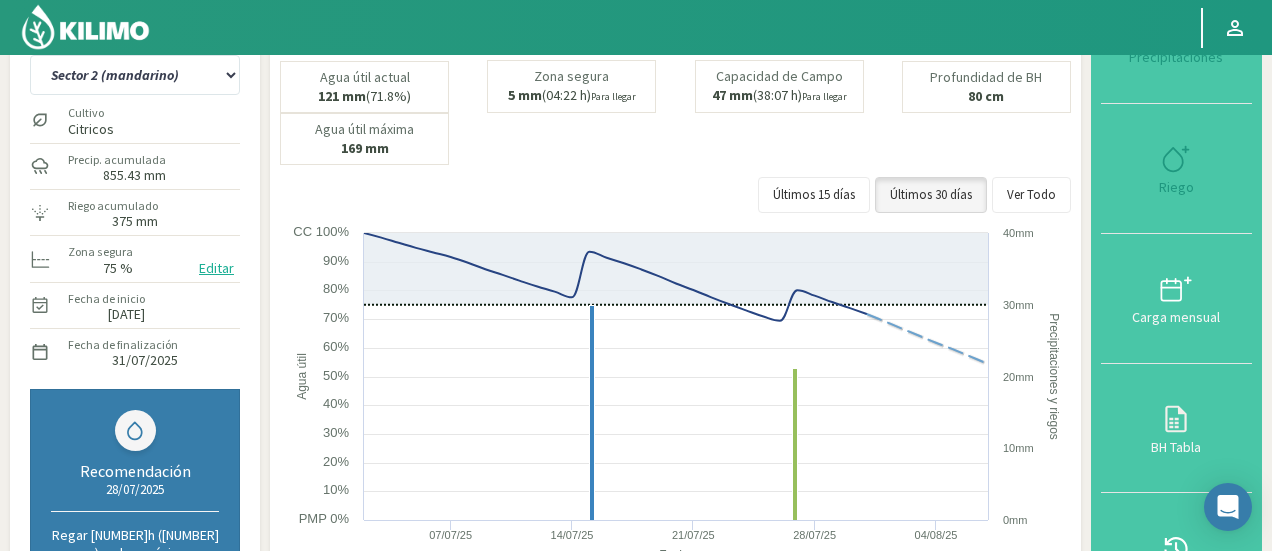 select on "2607: Object" 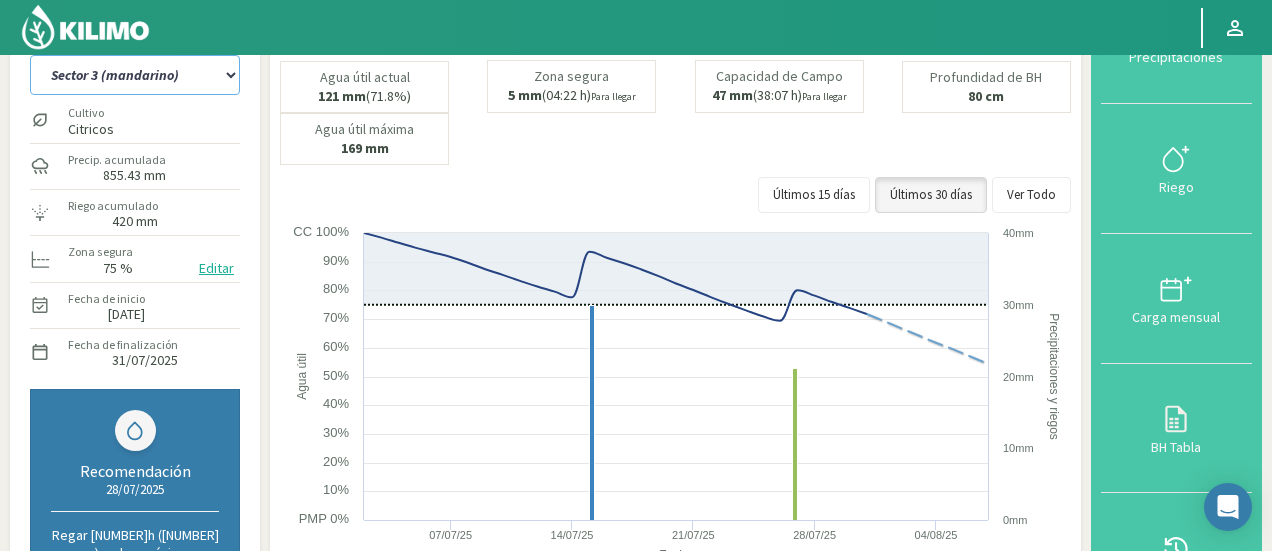 click on "Sector 1 (mandarino)   Sector 1 (valencia)   Sector 2 (mandarino)   Sector 2 (mandarino y toronjo)   Sector 3 (mandarino)   Sector 3 (valencia)   Sector 4 (mandarino)   Sector 4 (valencia)" 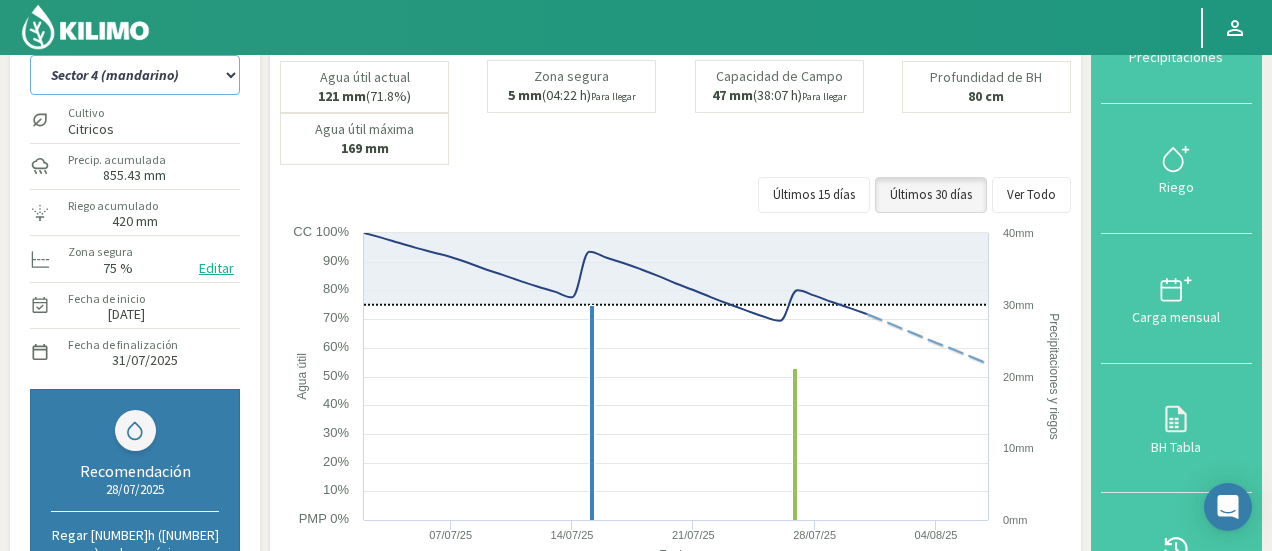 click on "Sector 1 (mandarino)   Sector 1 (valencia)   Sector 2 (mandarino)   Sector 2 (mandarino y toronjo)   Sector 3 (mandarino)   Sector 3 (valencia)   Sector 4 (mandarino)   Sector 4 (valencia)" 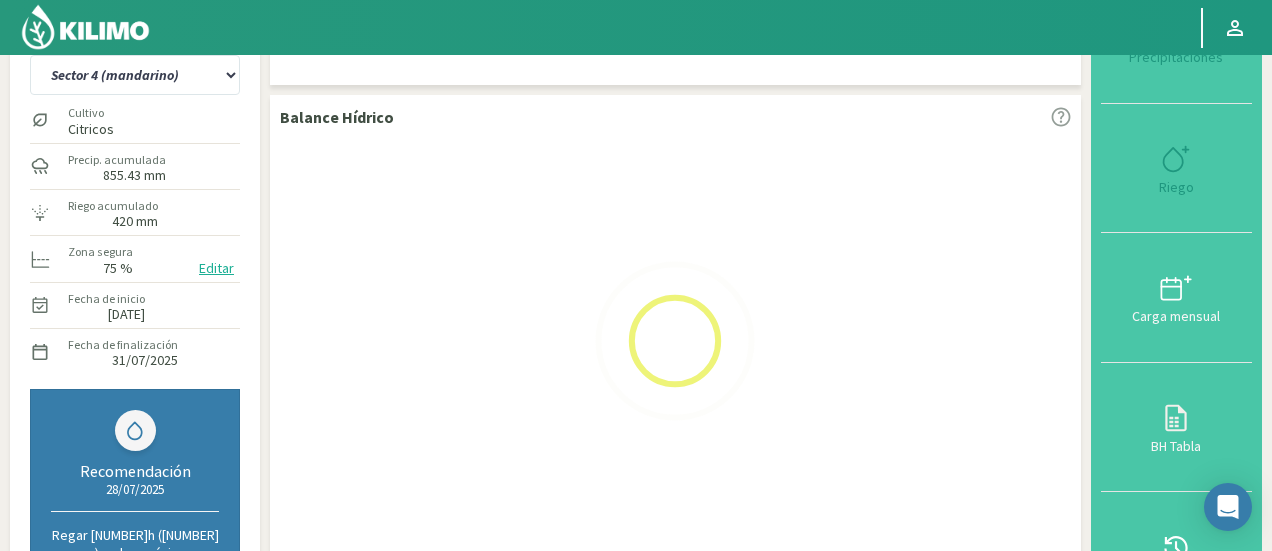 select on "76: Object" 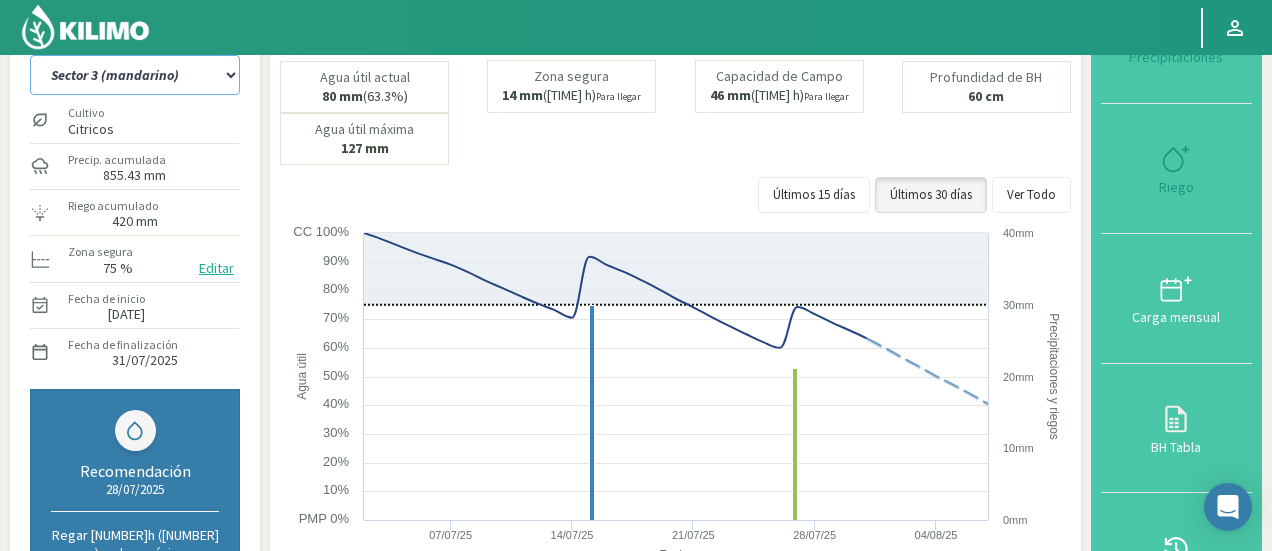 select on "2885: Object" 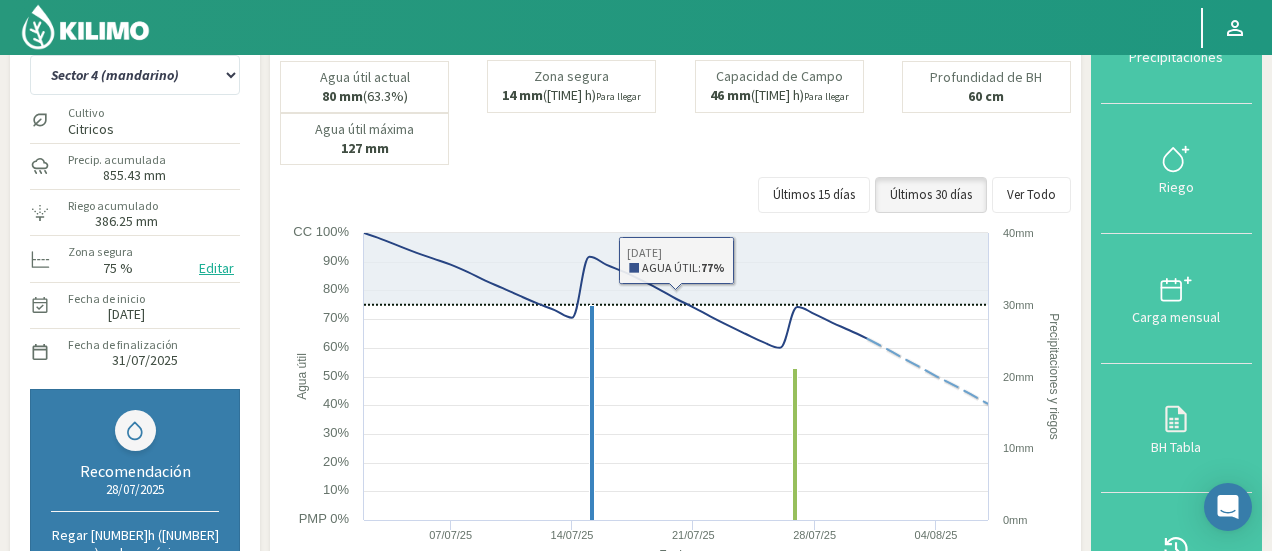 click on "Agua útil actual
80 mm
(63.3%)
Zona segura
14 mm
(11:49 h)
Para llegar
Capacidad de Campo
46 mm
(37:08 h)
Para llegar
Profundidad de BH
60 cm
Agua útil máxima
127 mm" 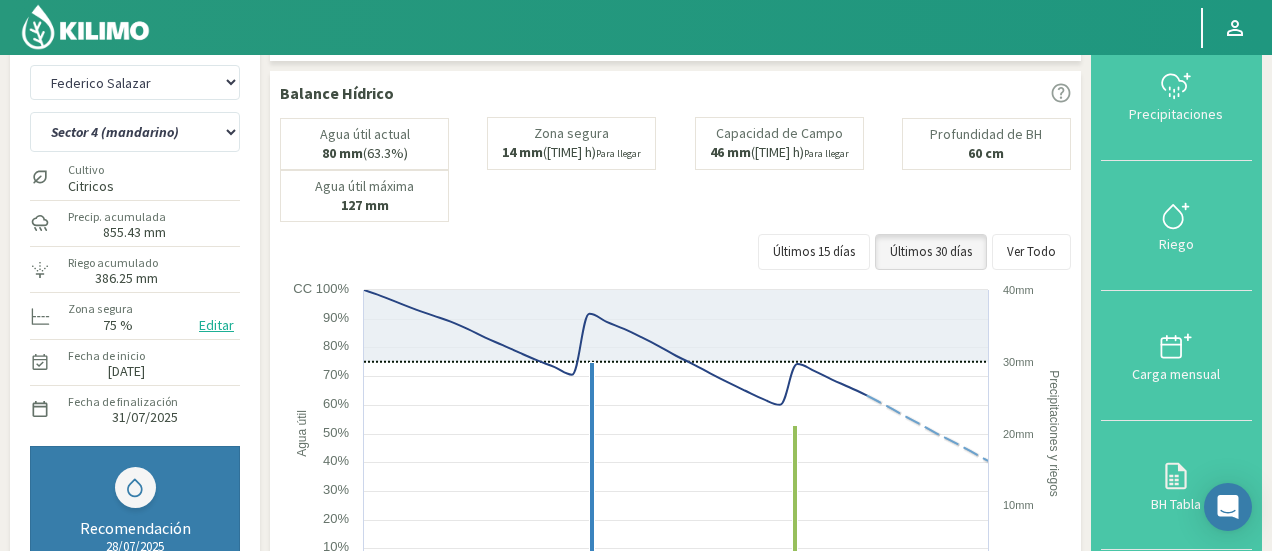 scroll, scrollTop: 0, scrollLeft: 0, axis: both 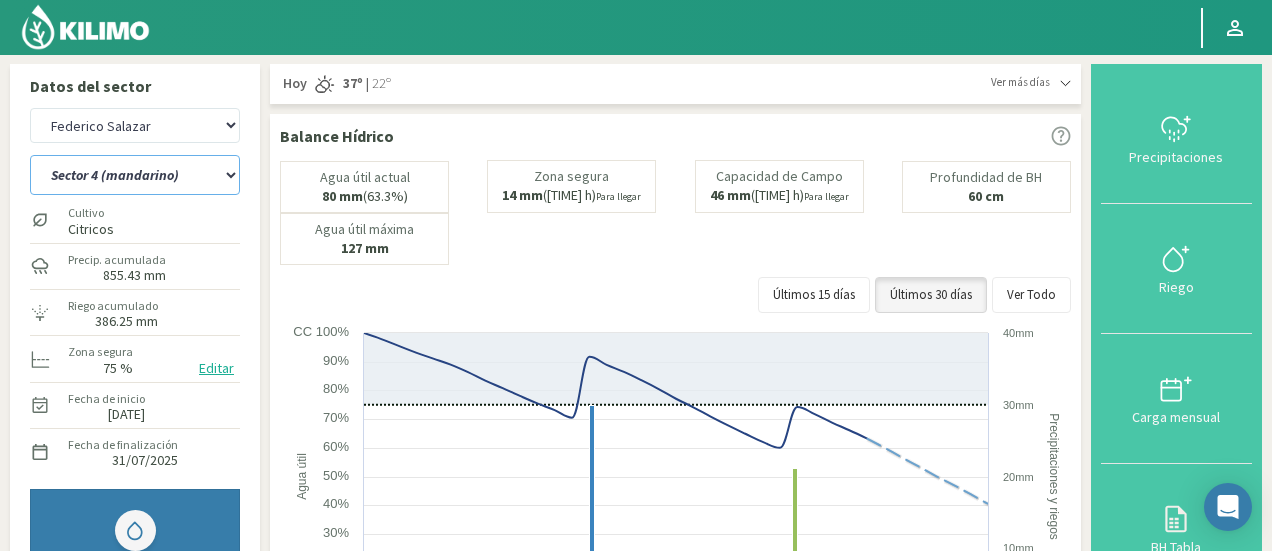 click on "Sector 1 (mandarino)   Sector 1 (valencia)   Sector 2 (mandarino)   Sector 2 (mandarino y toronjo)   Sector 3 (mandarino)   Sector 3 (valencia)   Sector 4 (mandarino)   Sector 4 (valencia)" 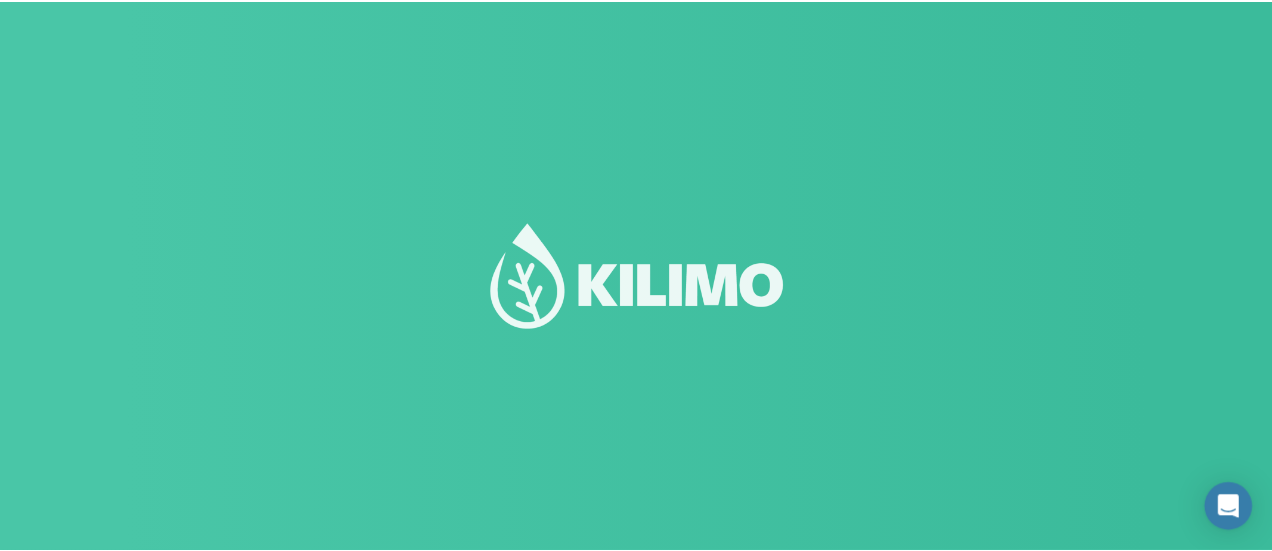 scroll, scrollTop: 0, scrollLeft: 0, axis: both 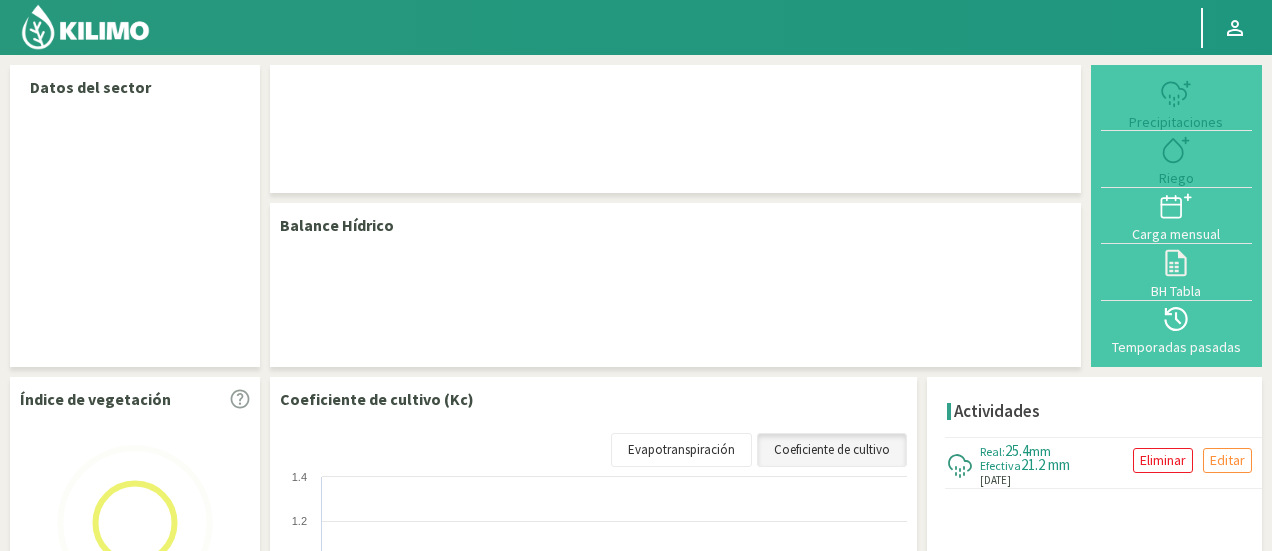 select on "105: Object" 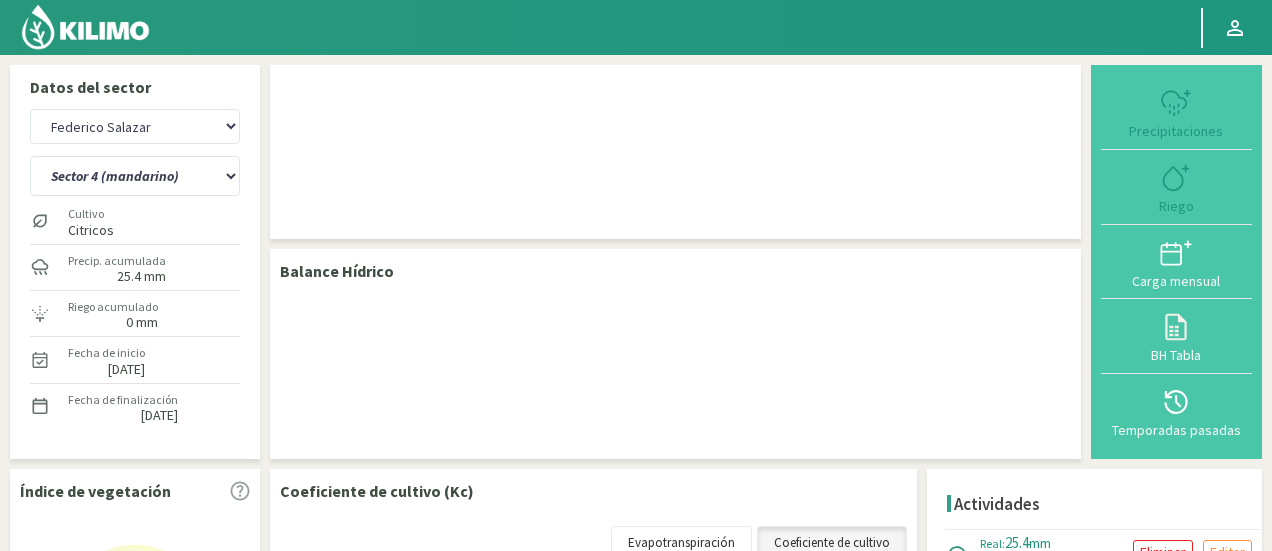 scroll, scrollTop: 0, scrollLeft: 0, axis: both 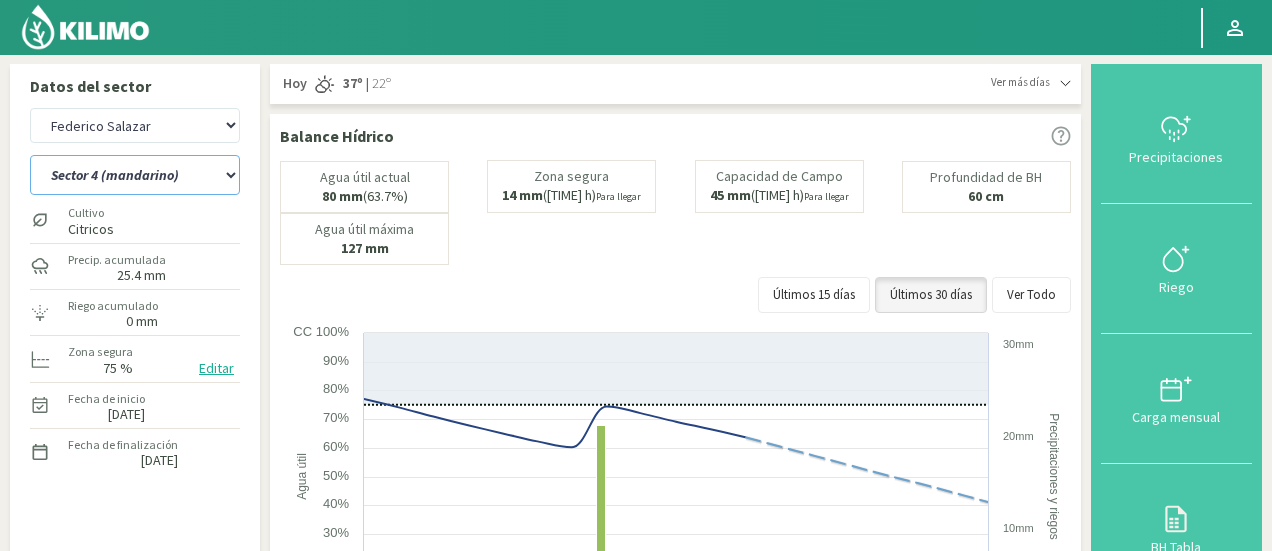click on "Sector 1 (mandarino)   Sector 1 (valencia)   Sector 2 (mandarino)   Sector 2 (mandarino y toronjo)   Sector 3 (mandarino)   Sector 3 (valencia)   Sector 4 (mandarino)   Sector 4 (valencia)" 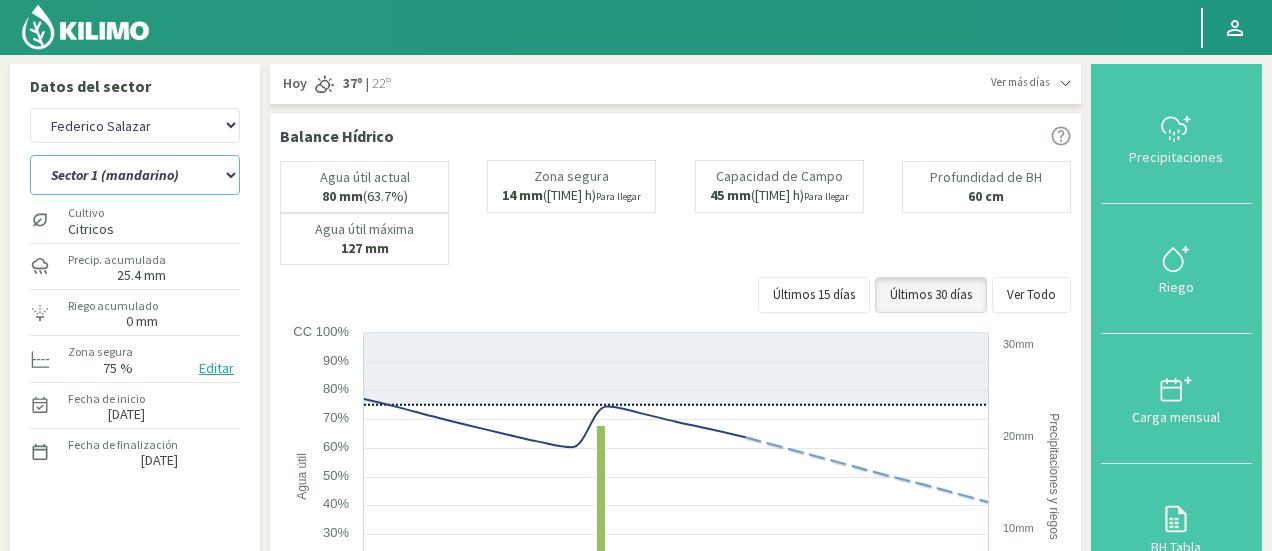 click on "Sector 1 (mandarino)   Sector 1 (valencia)   Sector 2 (mandarino)   Sector 2 (mandarino y toronjo)   Sector 3 (mandarino)   Sector 3 (valencia)   Sector 4 (mandarino)   Sector 4 (valencia)" 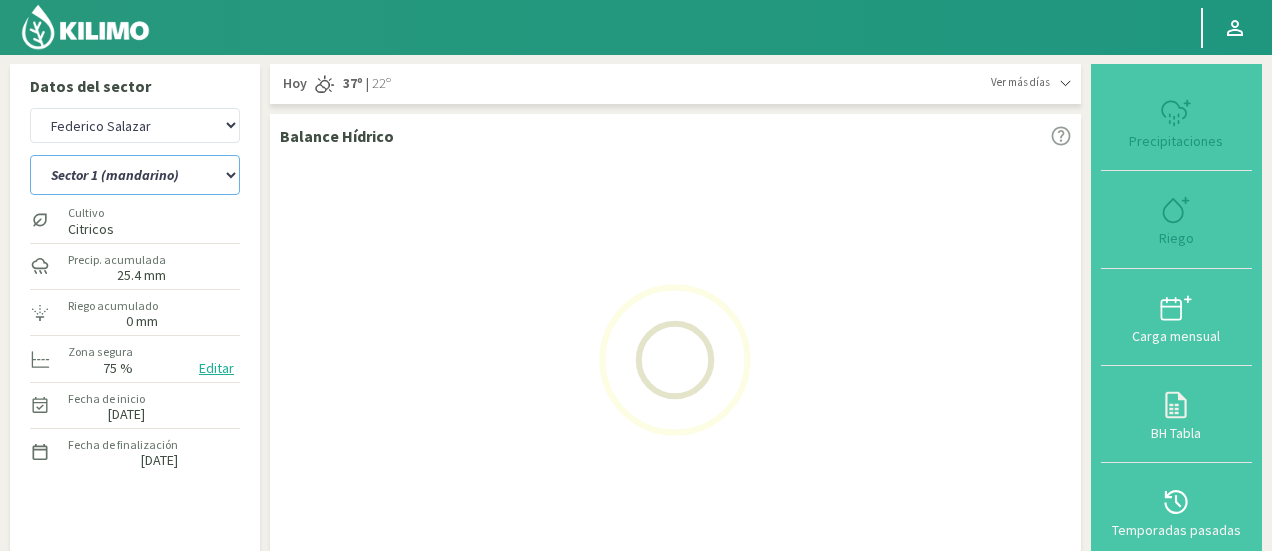 select on "6: Object" 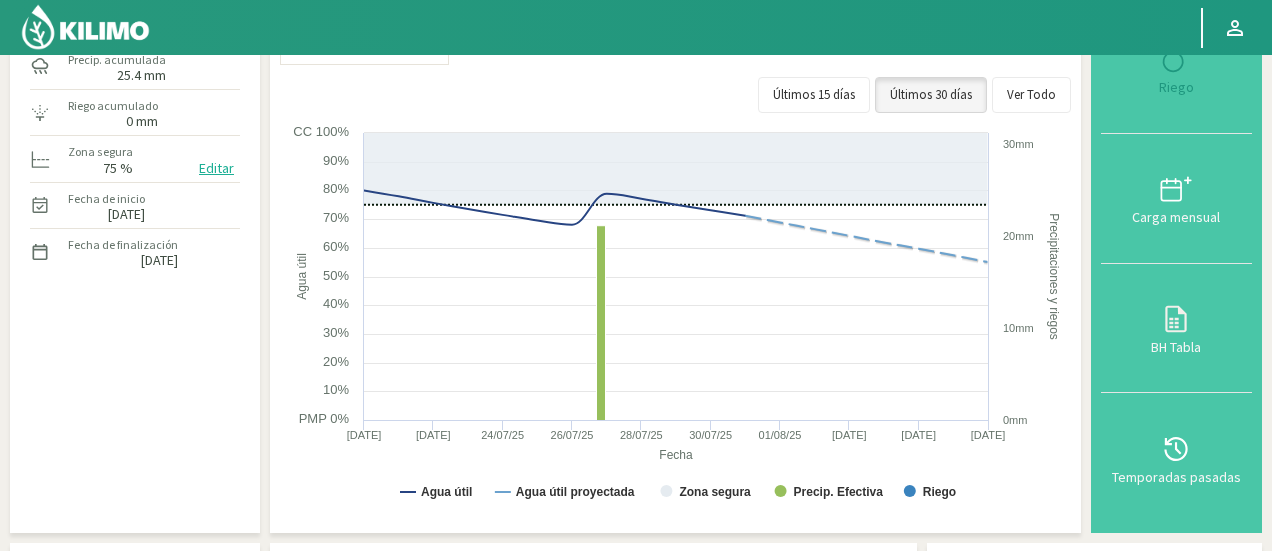 select on "383: Object" 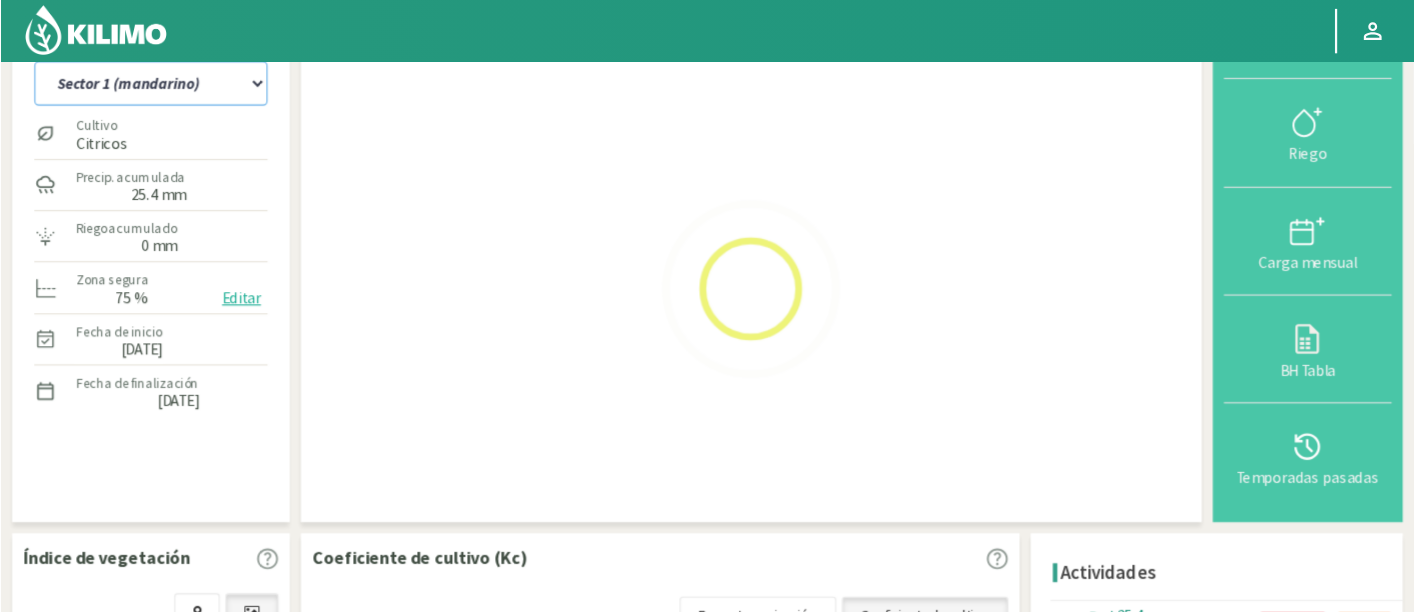 scroll, scrollTop: 100, scrollLeft: 0, axis: vertical 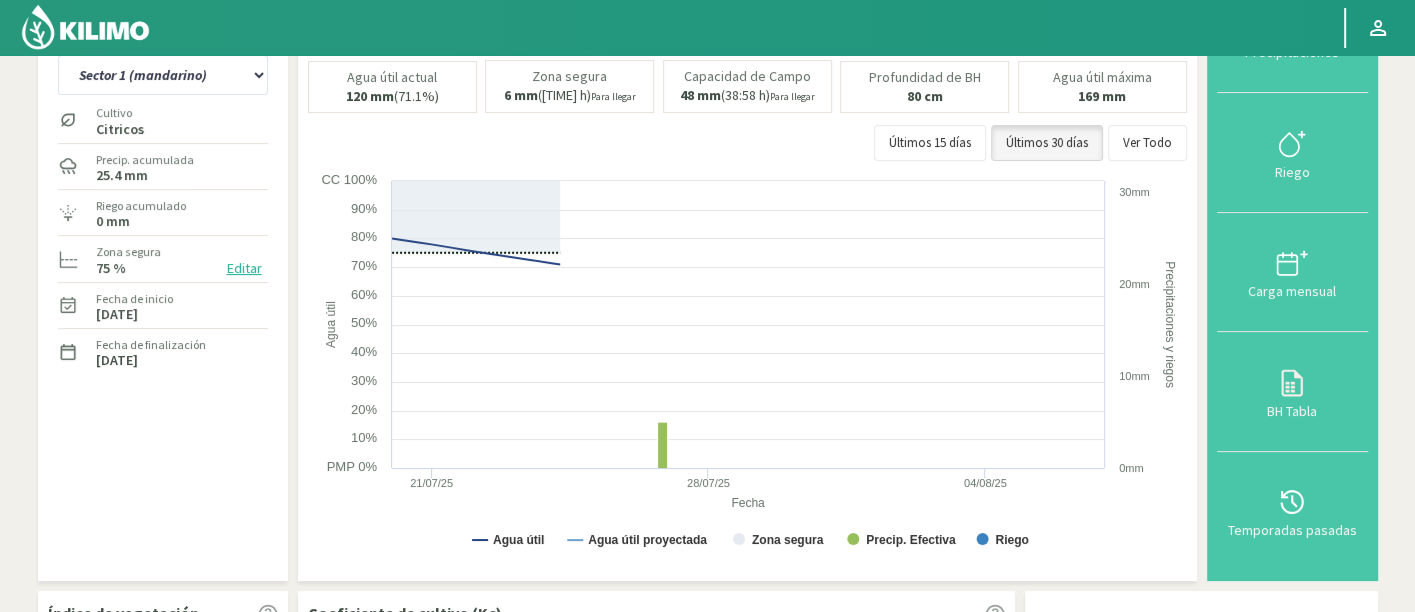 drag, startPoint x: 1151, startPoint y: 5, endPoint x: 151, endPoint y: 398, distance: 1074.4529 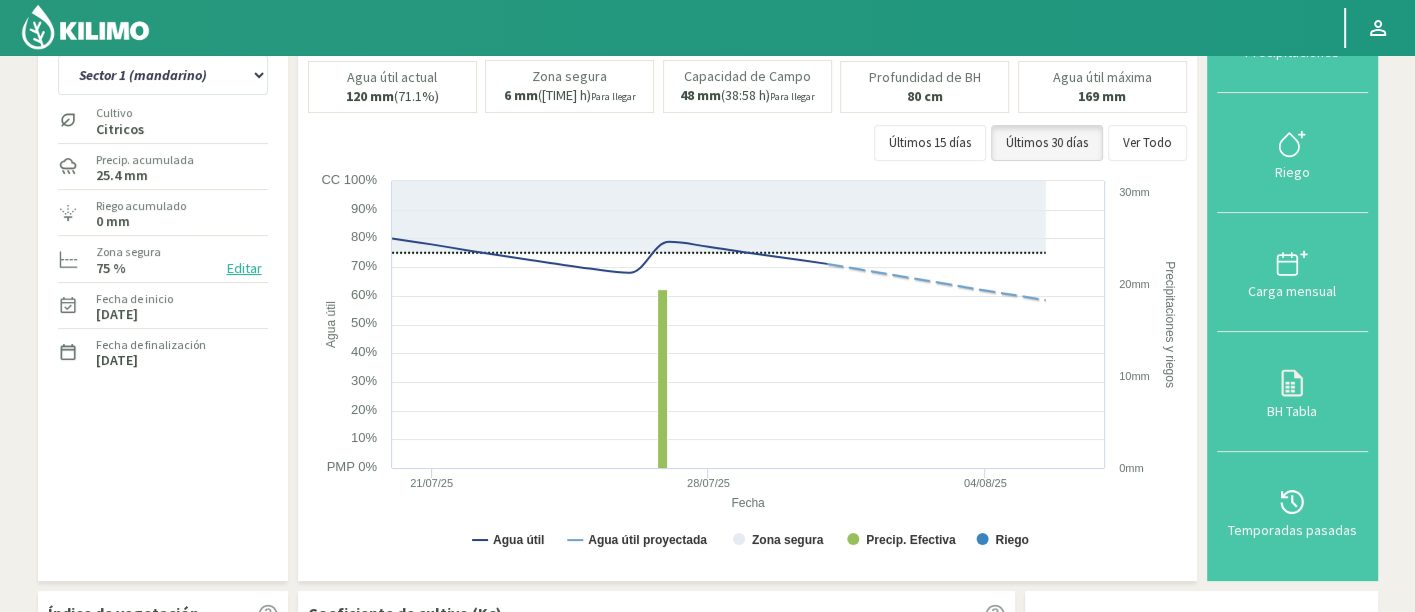 scroll, scrollTop: 111, scrollLeft: 0, axis: vertical 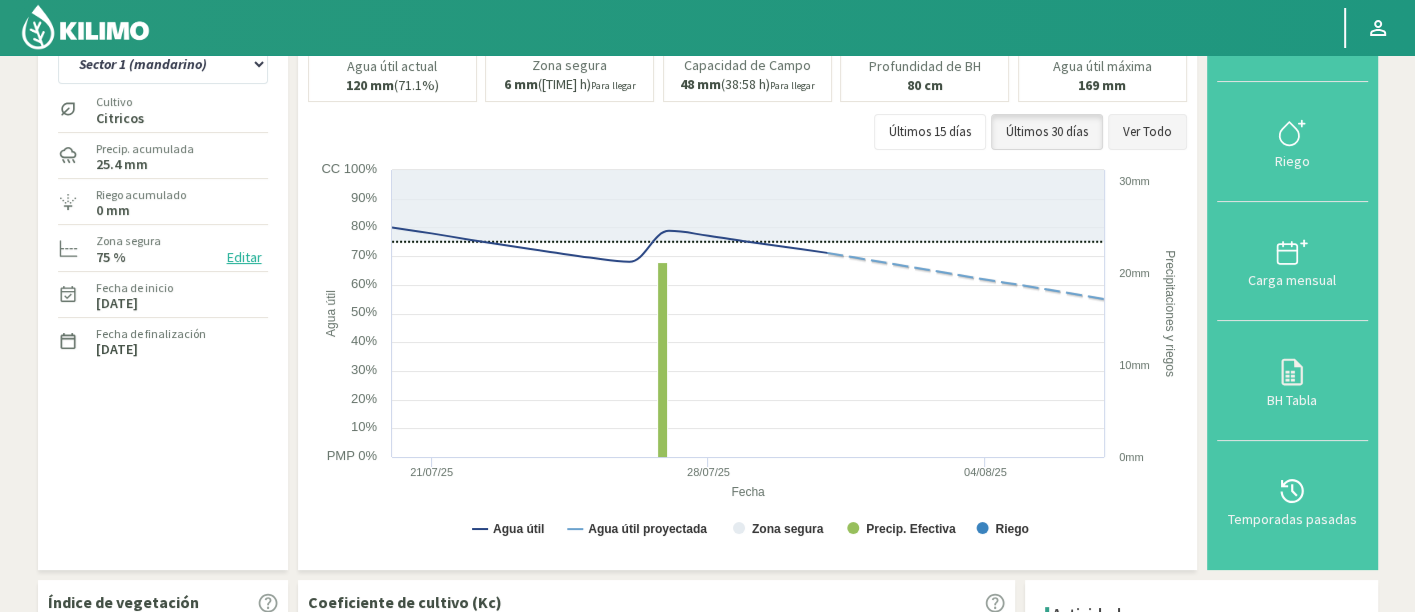 click on "Ver Todo" at bounding box center [1147, 132] 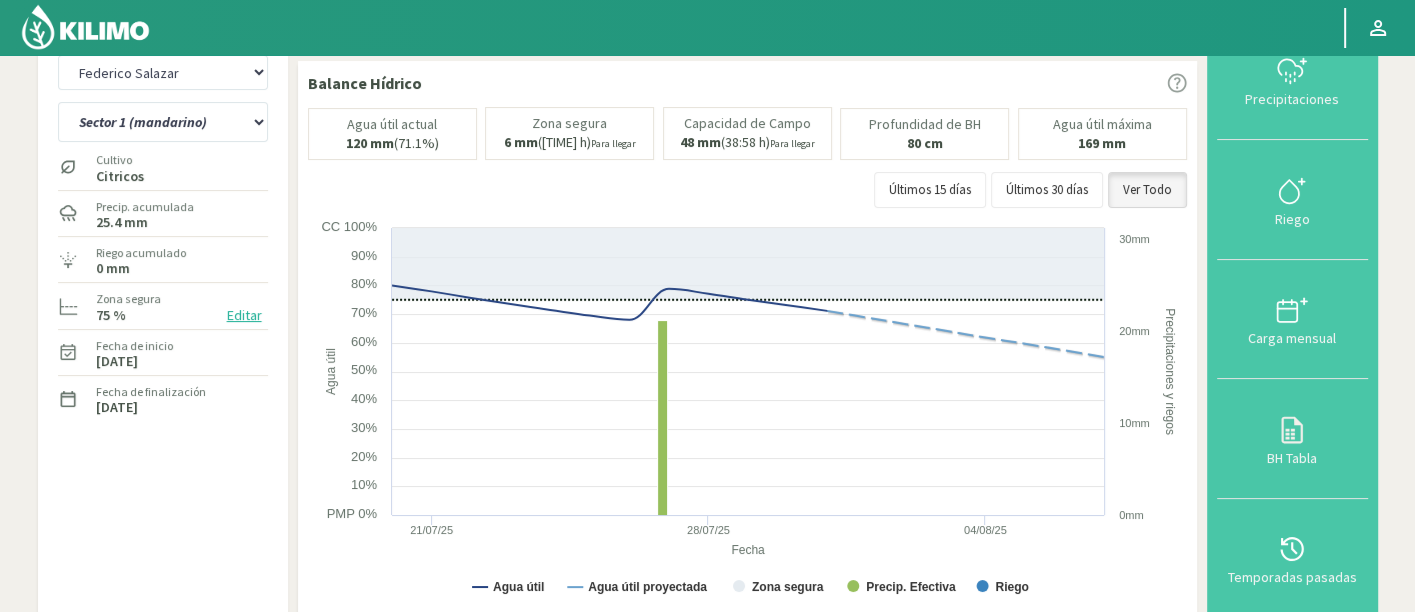 scroll, scrollTop: 0, scrollLeft: 0, axis: both 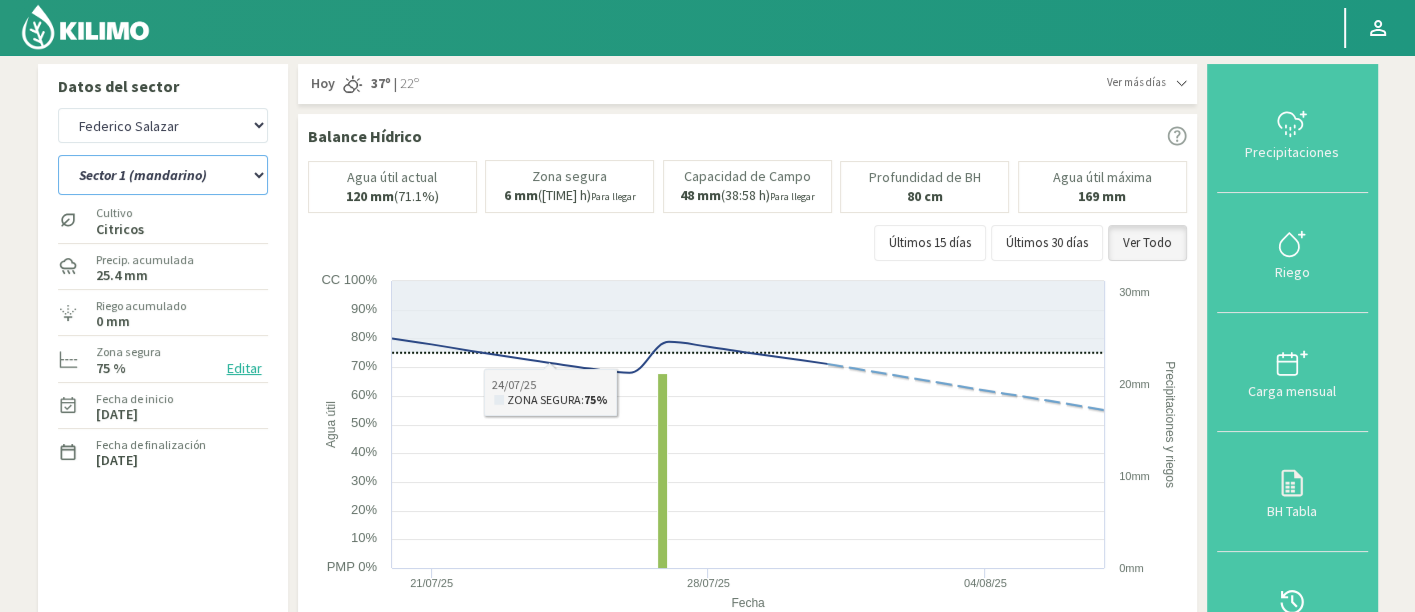 click on "Sector 1 (mandarino)   Sector 1 (valencia)   Sector 2 (mandarino)   Sector 2 (mandarino y toronjo)   Sector 3 (mandarino)   Sector 3 (valencia)   Sector 4 (mandarino)   Sector 4 (valencia)" 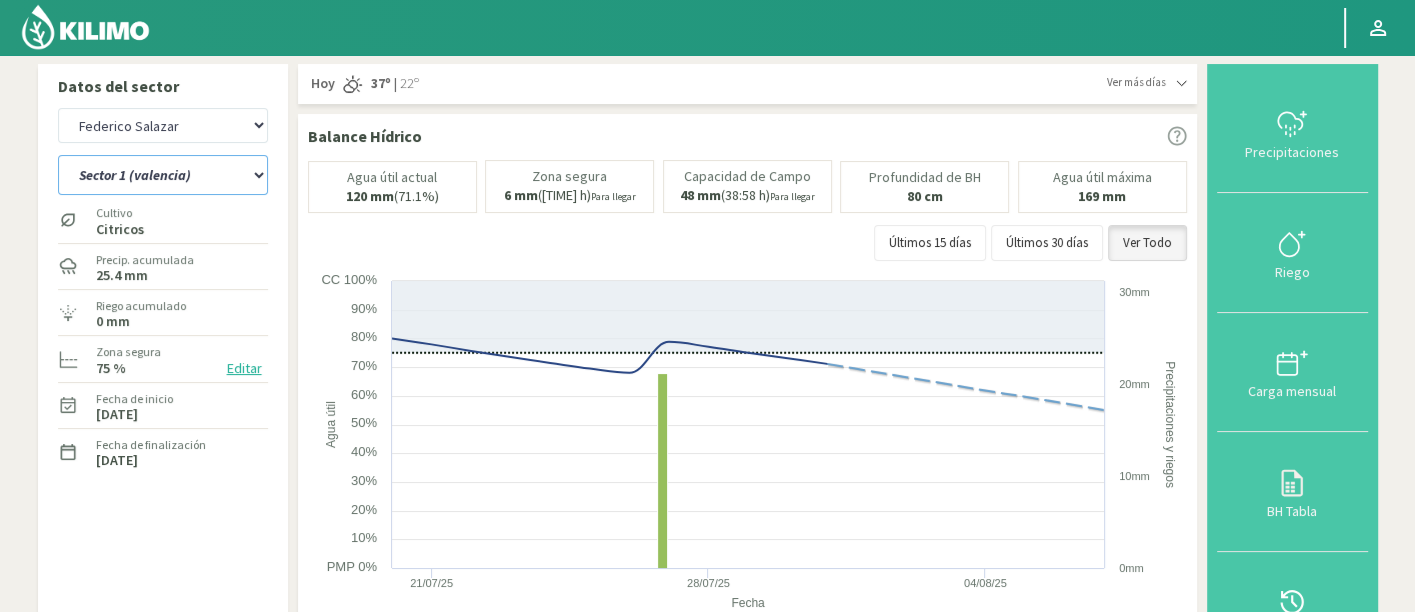 click on "Sector 1 (mandarino)   Sector 1 (valencia)   Sector 2 (mandarino)   Sector 2 (mandarino y toronjo)   Sector 3 (mandarino)   Sector 3 (valencia)   Sector 4 (mandarino)   Sector 4 (valencia)" 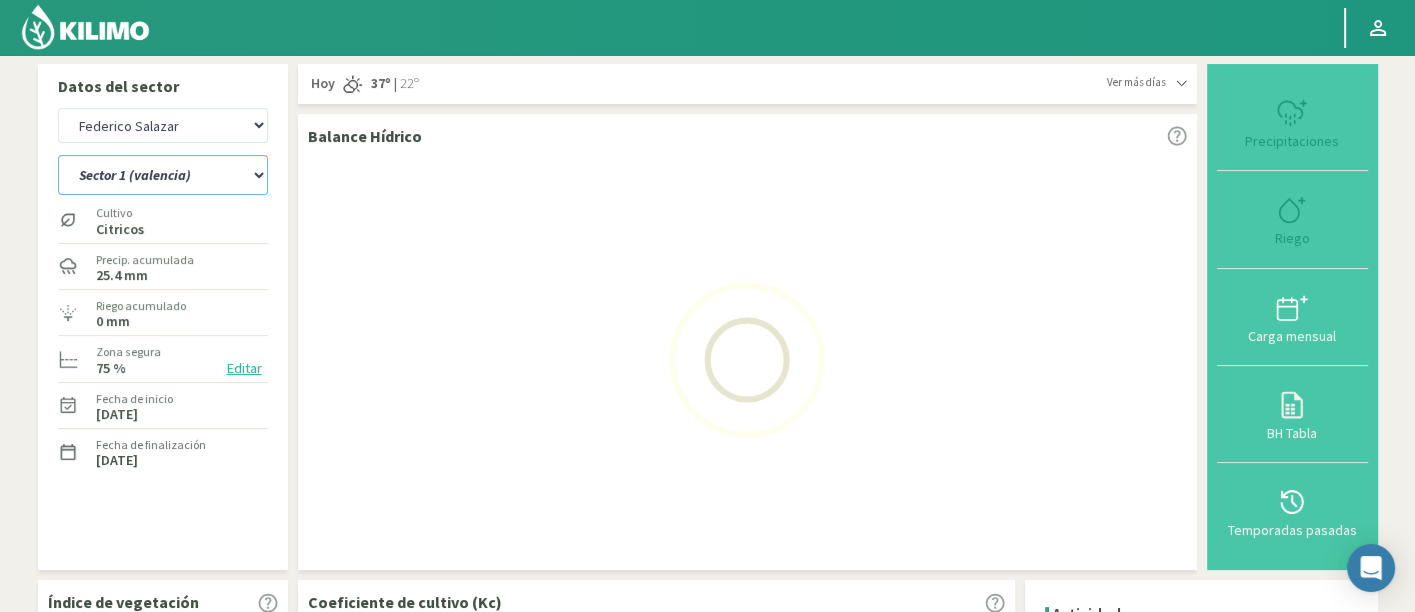 select on "8: Object" 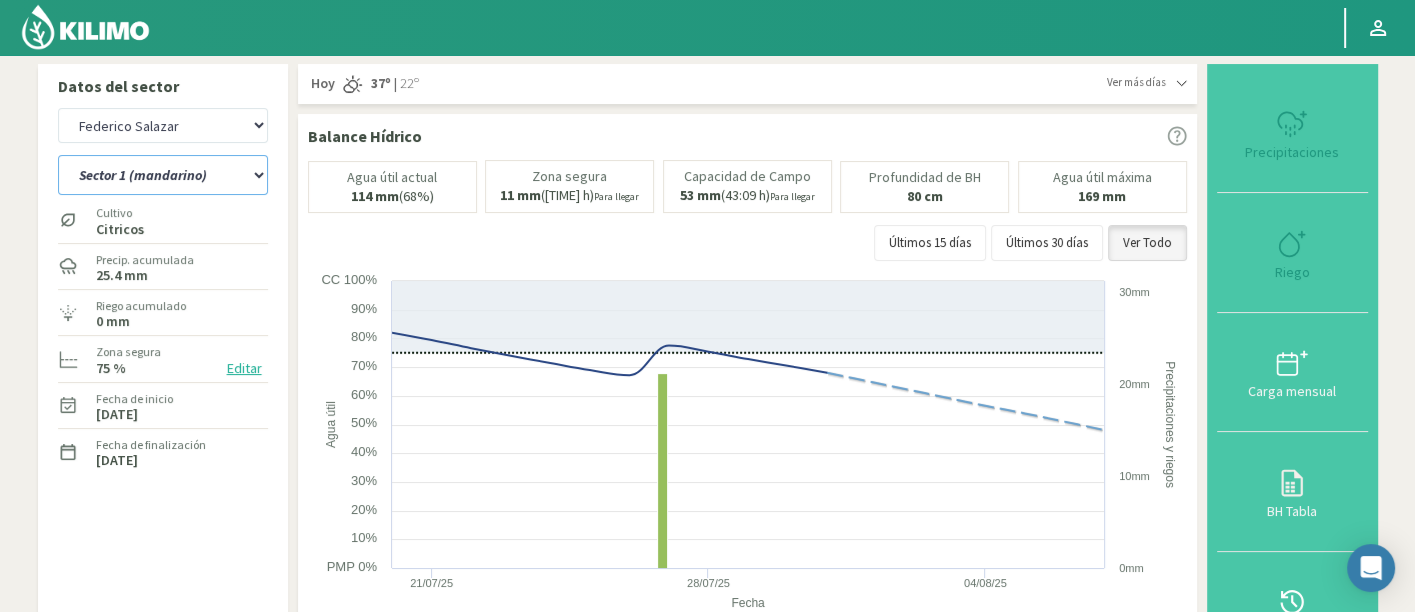 select on "661: Object" 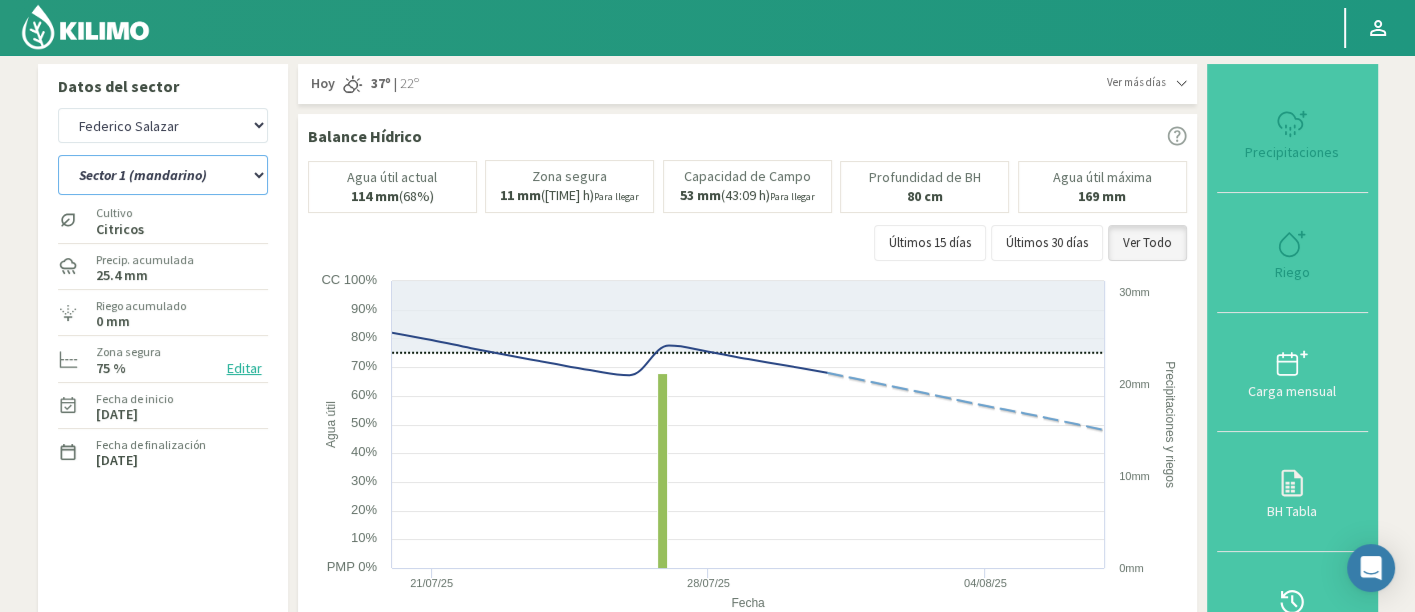 click on "Sector 1 (mandarino)   Sector 1 (valencia)   Sector 2 (mandarino)   Sector 2 (mandarino y toronjo)   Sector 3 (mandarino)   Sector 3 (valencia)   Sector 4 (mandarino)   Sector 4 (valencia)" 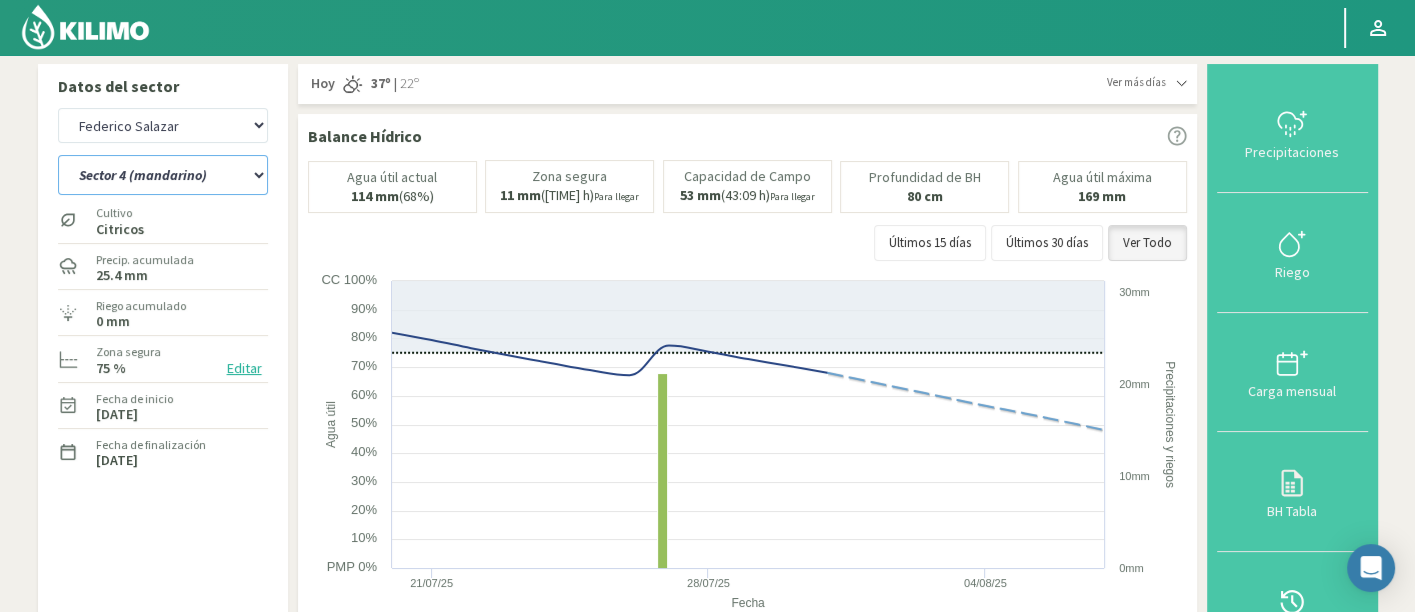 click on "Sector 1 (mandarino)   Sector 1 (valencia)   Sector 2 (mandarino)   Sector 2 (mandarino y toronjo)   Sector 3 (mandarino)   Sector 3 (valencia)   Sector 4 (mandarino)   Sector 4 (valencia)" 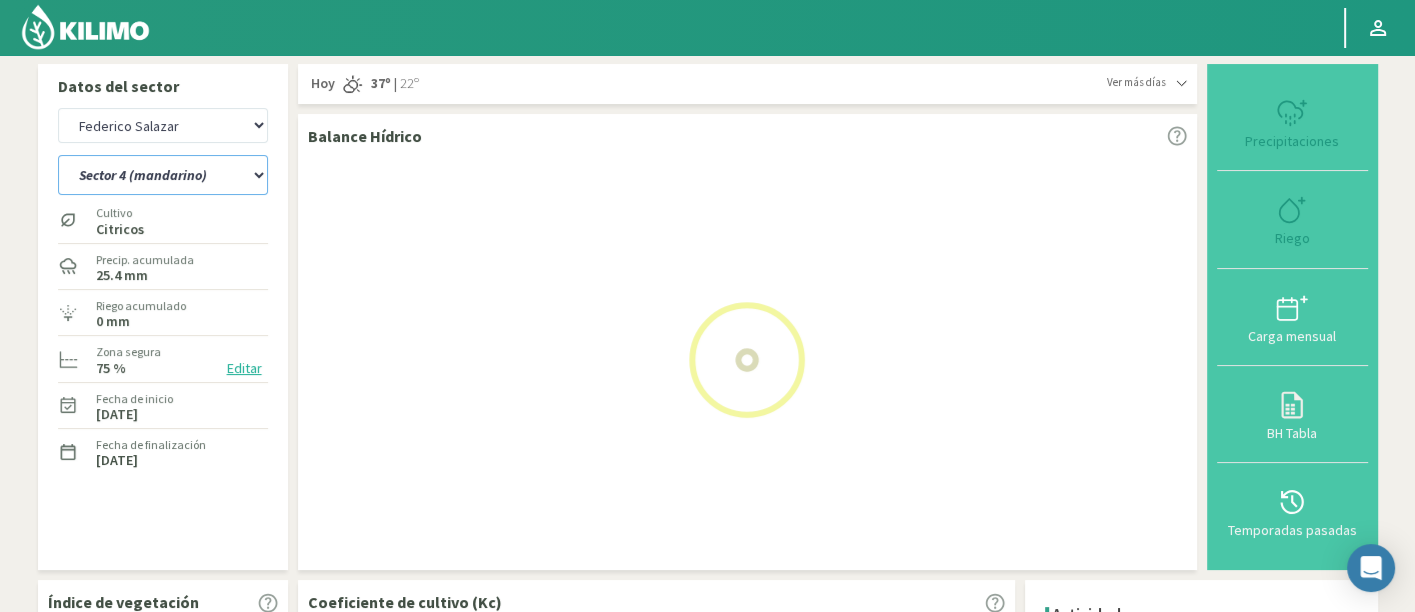 select on "17: Object" 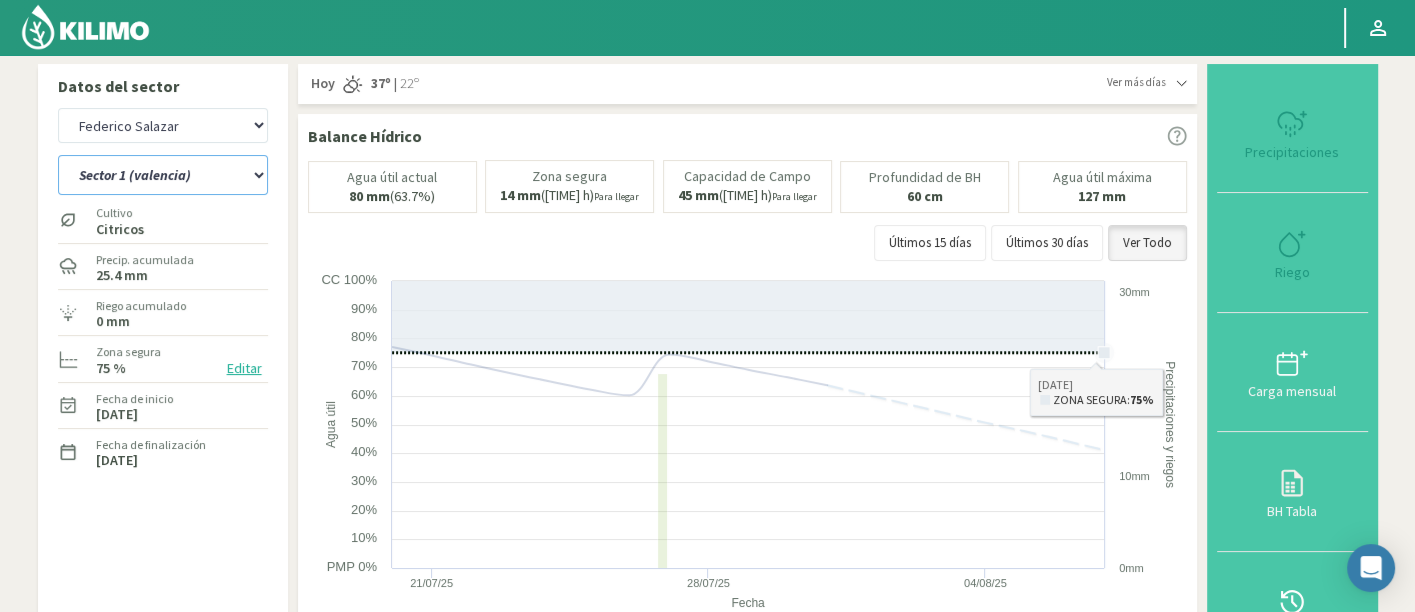 select on "939: Object" 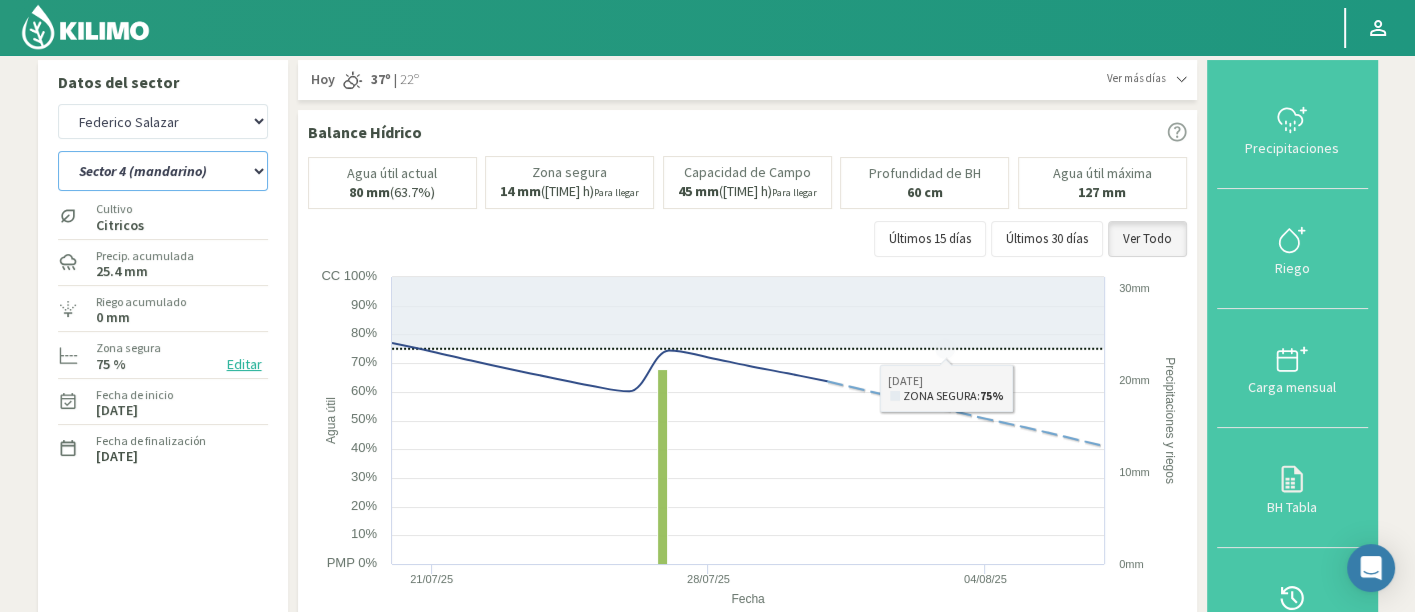 scroll, scrollTop: 0, scrollLeft: 0, axis: both 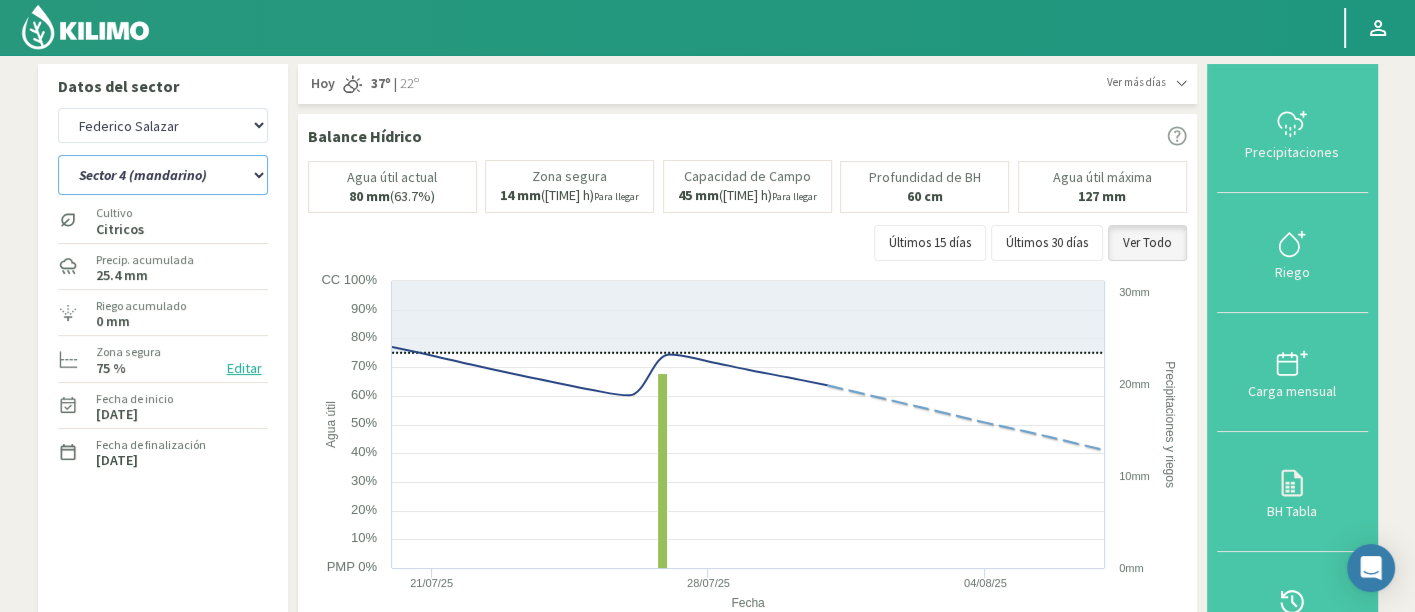 click on "Sector 1 (mandarino)   Sector 1 (valencia)   Sector 2 (mandarino)   Sector 2 (mandarino y toronjo)   Sector 3 (mandarino)   Sector 3 (valencia)   Sector 4 (mandarino)   Sector 4 (valencia)" 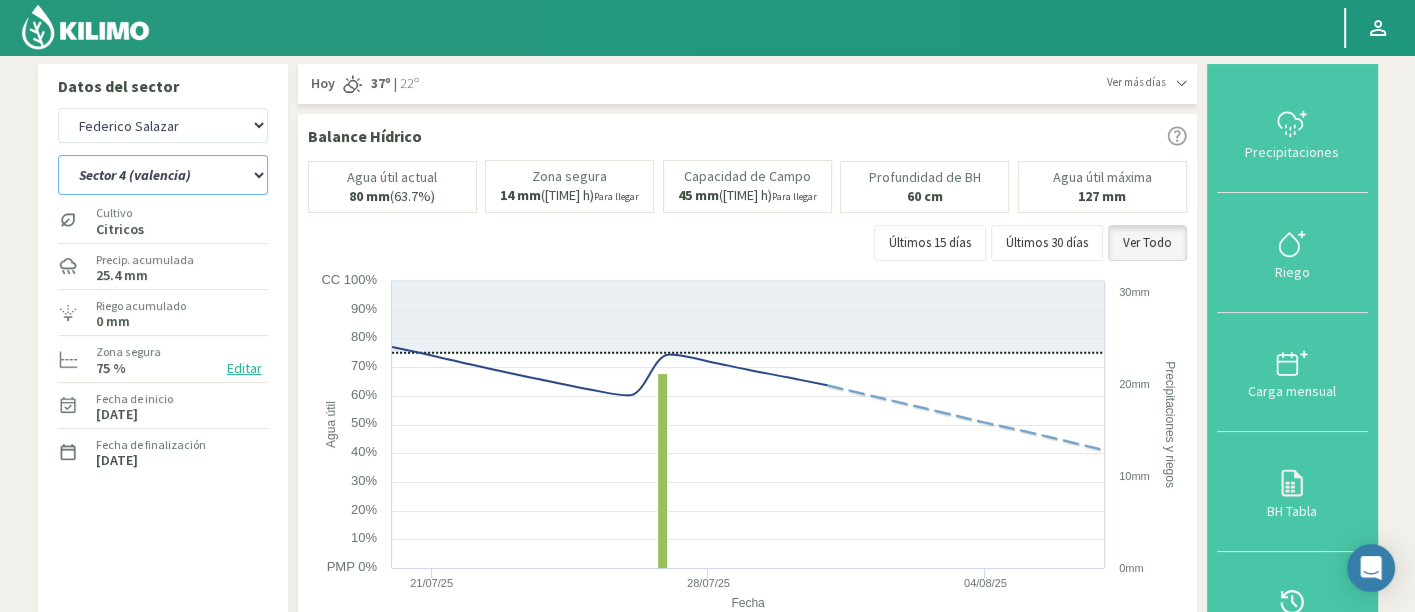 click on "Sector 1 (mandarino)   Sector 1 (valencia)   Sector 2 (mandarino)   Sector 2 (mandarino y toronjo)   Sector 3 (mandarino)   Sector 3 (valencia)   Sector 4 (mandarino)   Sector 4 (valencia)" 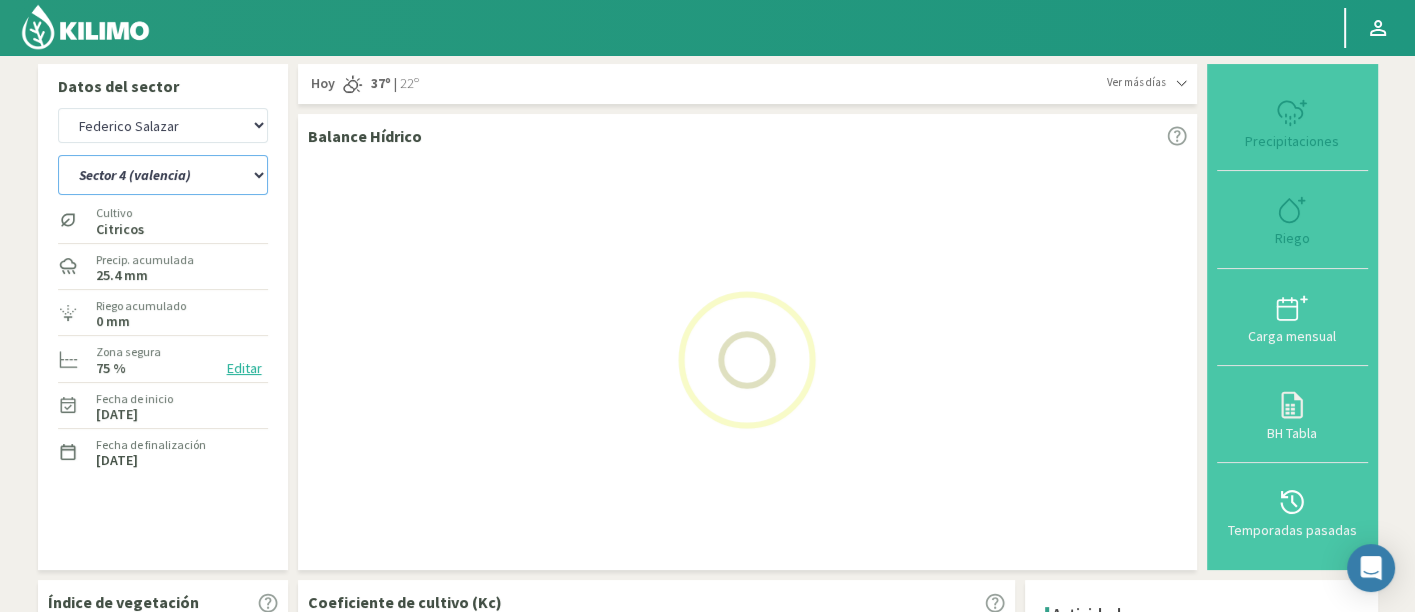 select on "30: Object" 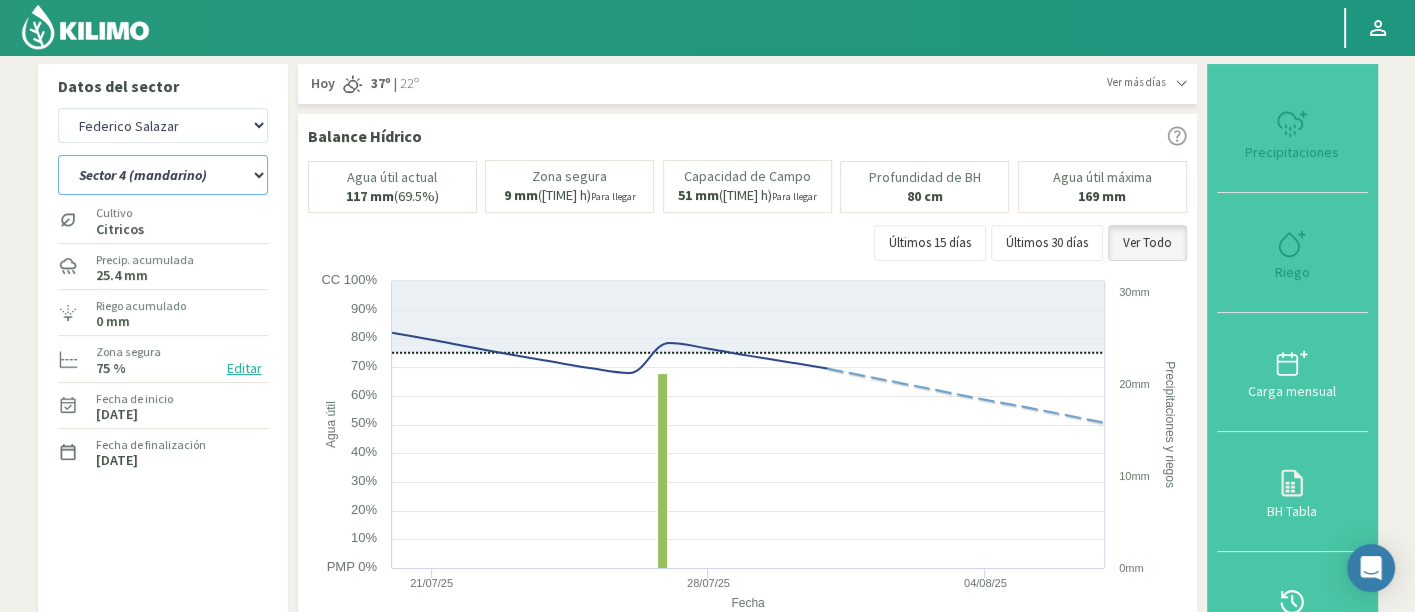 select on "1217: Object" 